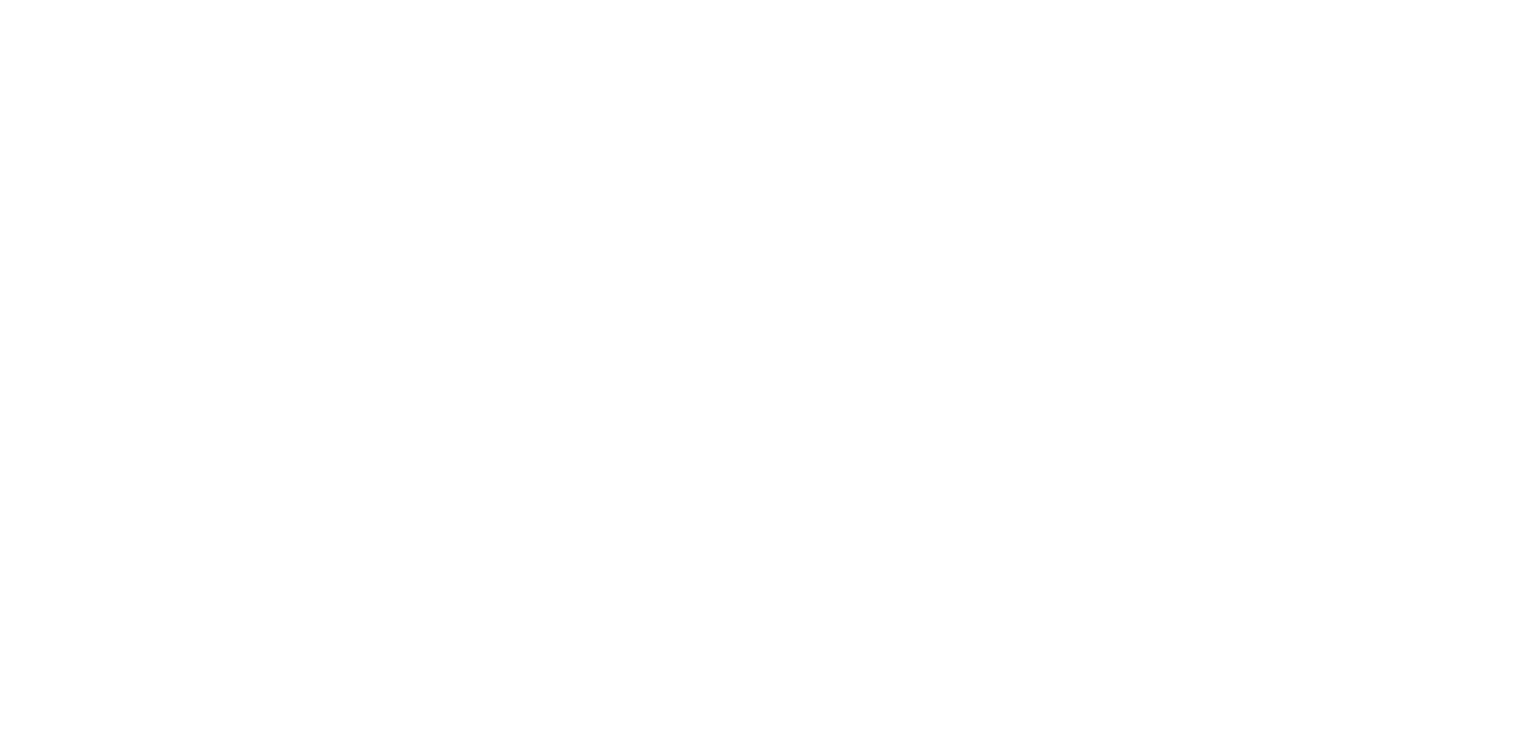 scroll, scrollTop: 0, scrollLeft: 0, axis: both 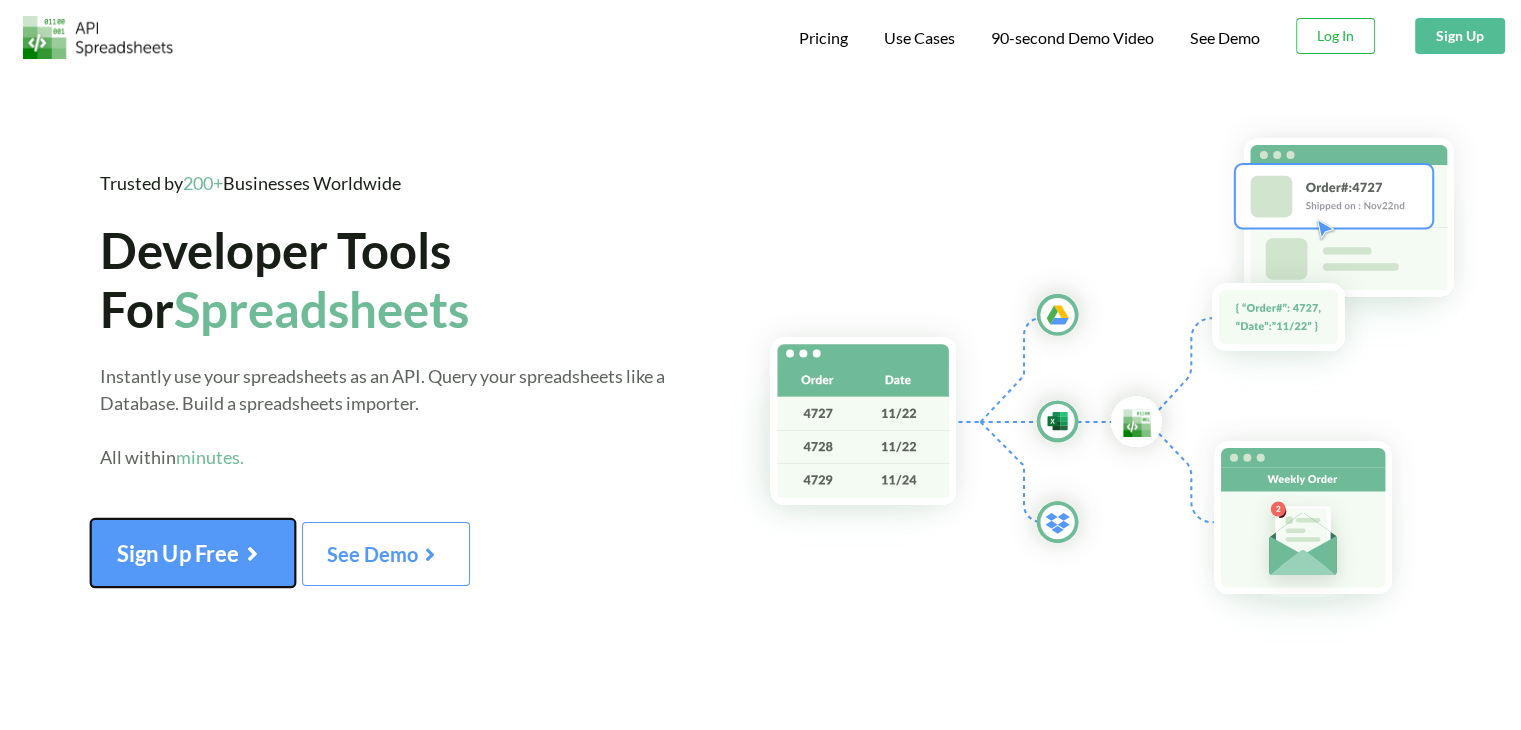 click on "Sign Up Free" at bounding box center [193, 553] 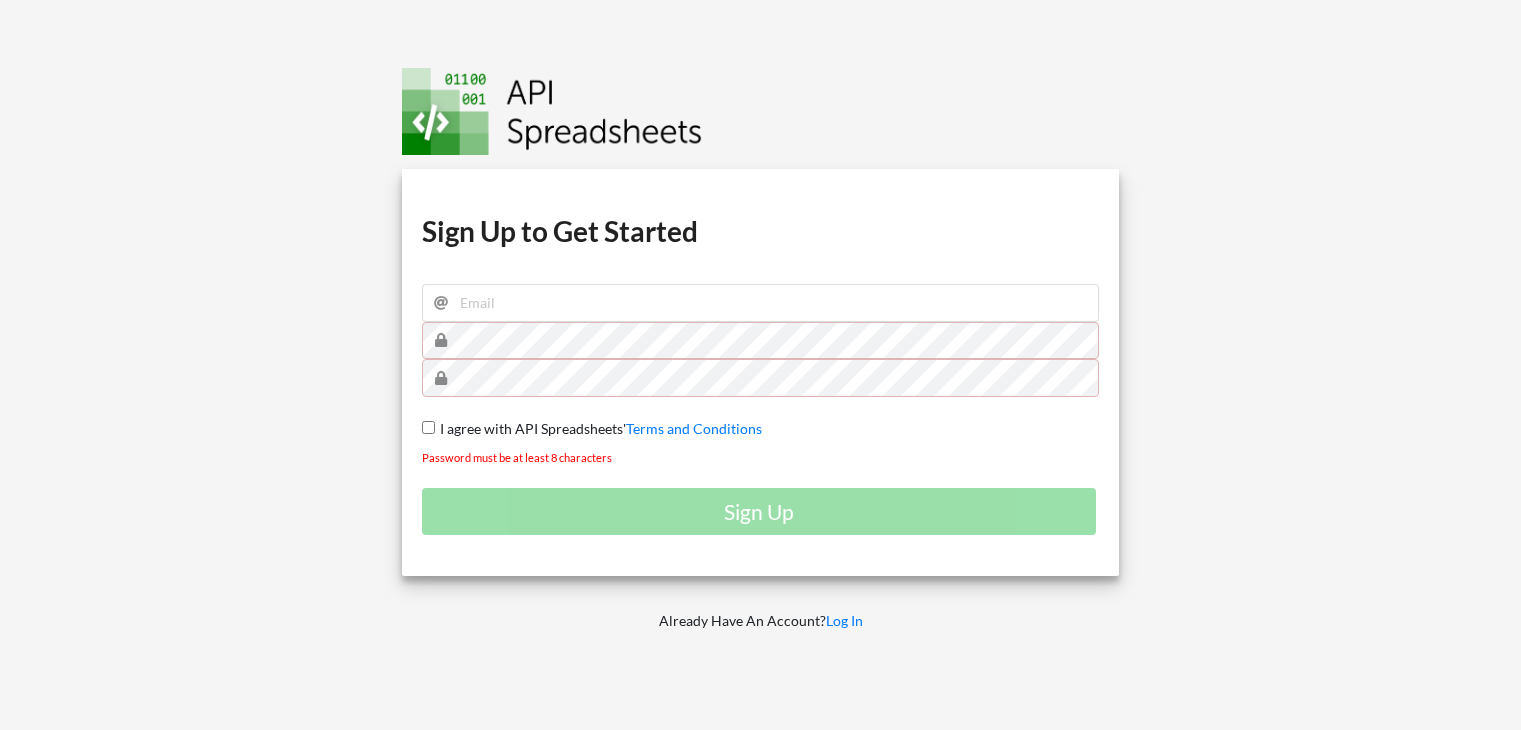 scroll, scrollTop: 0, scrollLeft: 0, axis: both 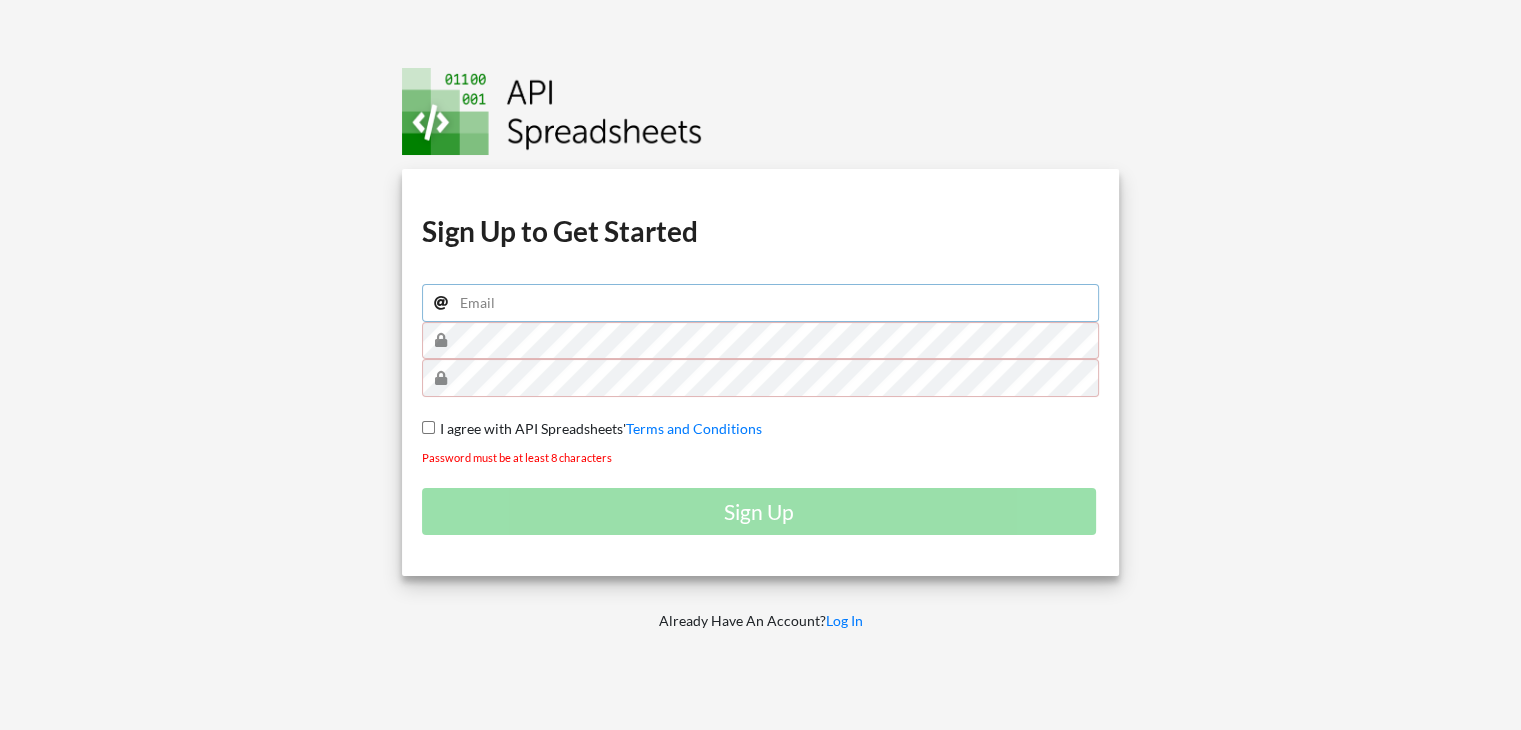 click at bounding box center (761, 303) 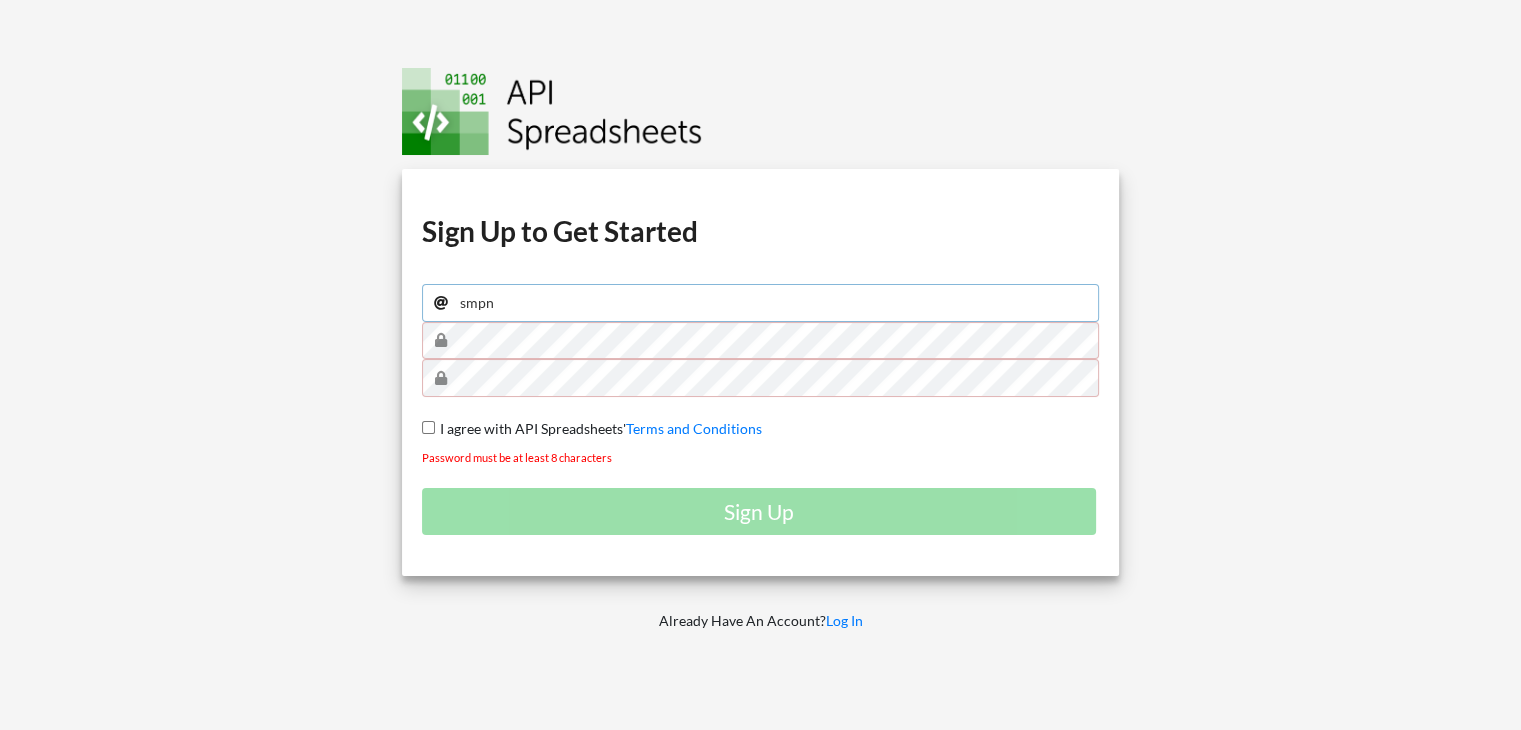 paste on ".191.jakarta@gmail.com" 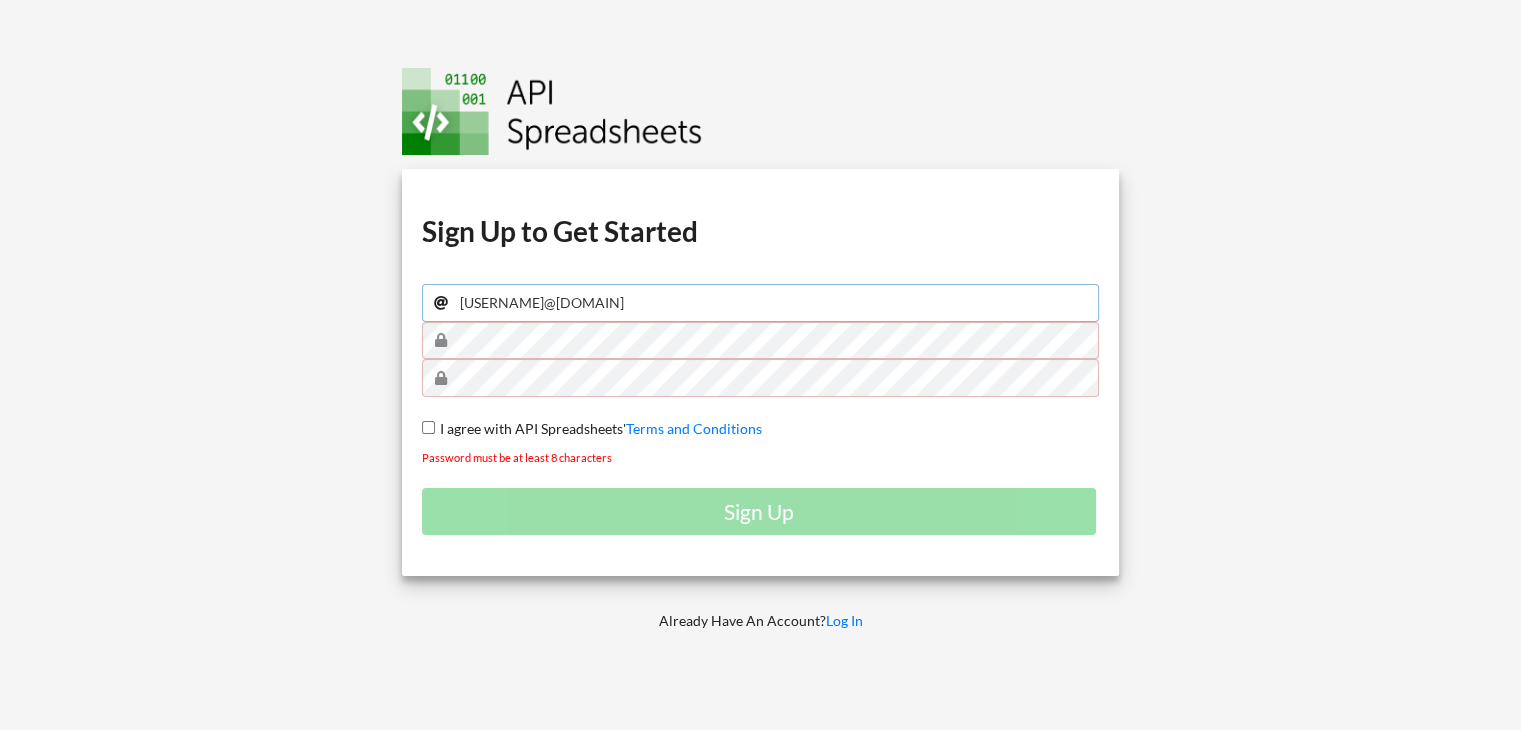 type on "smpn.191.jakarta@gmail.com" 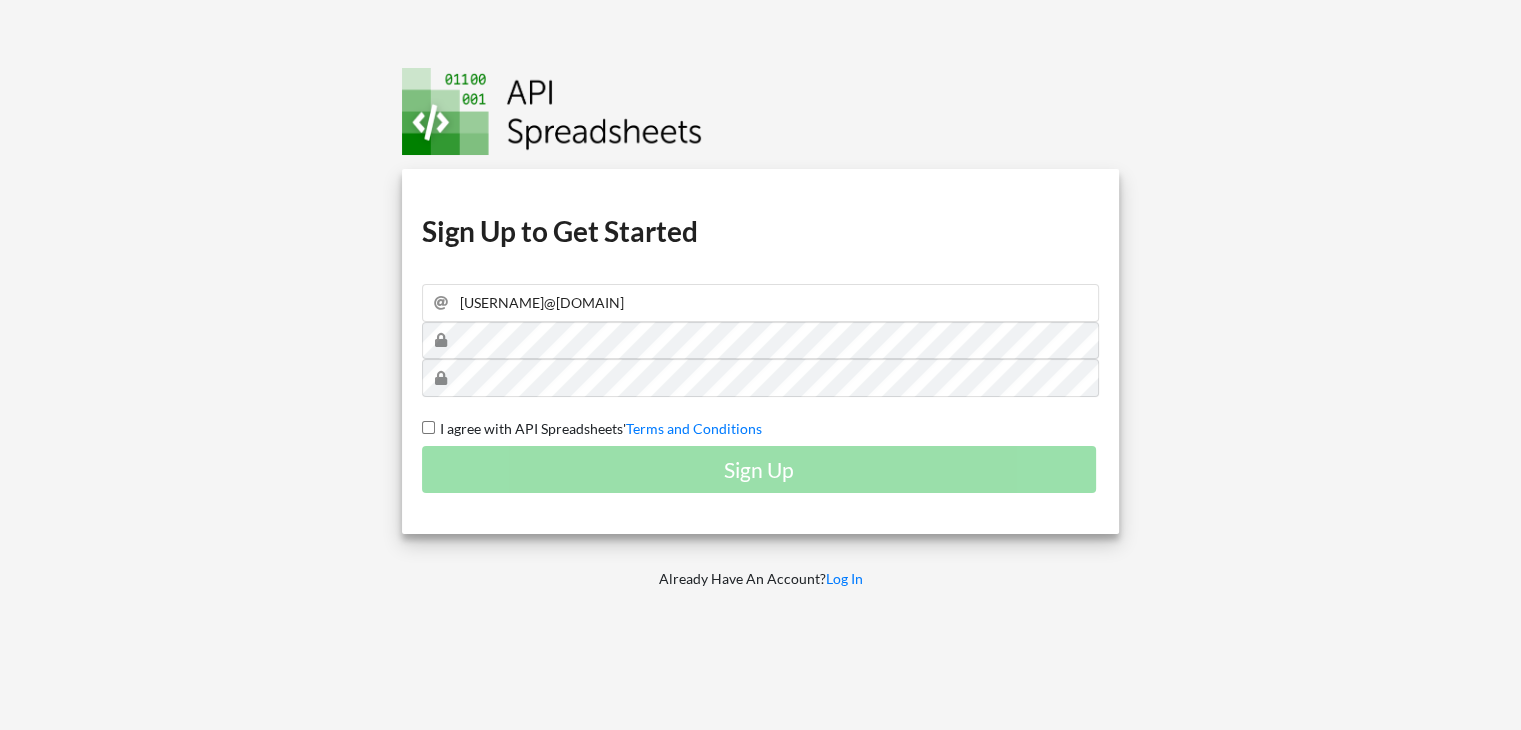 click on "I agree with API Spreadsheets'  Terms and Conditions" at bounding box center (428, 427) 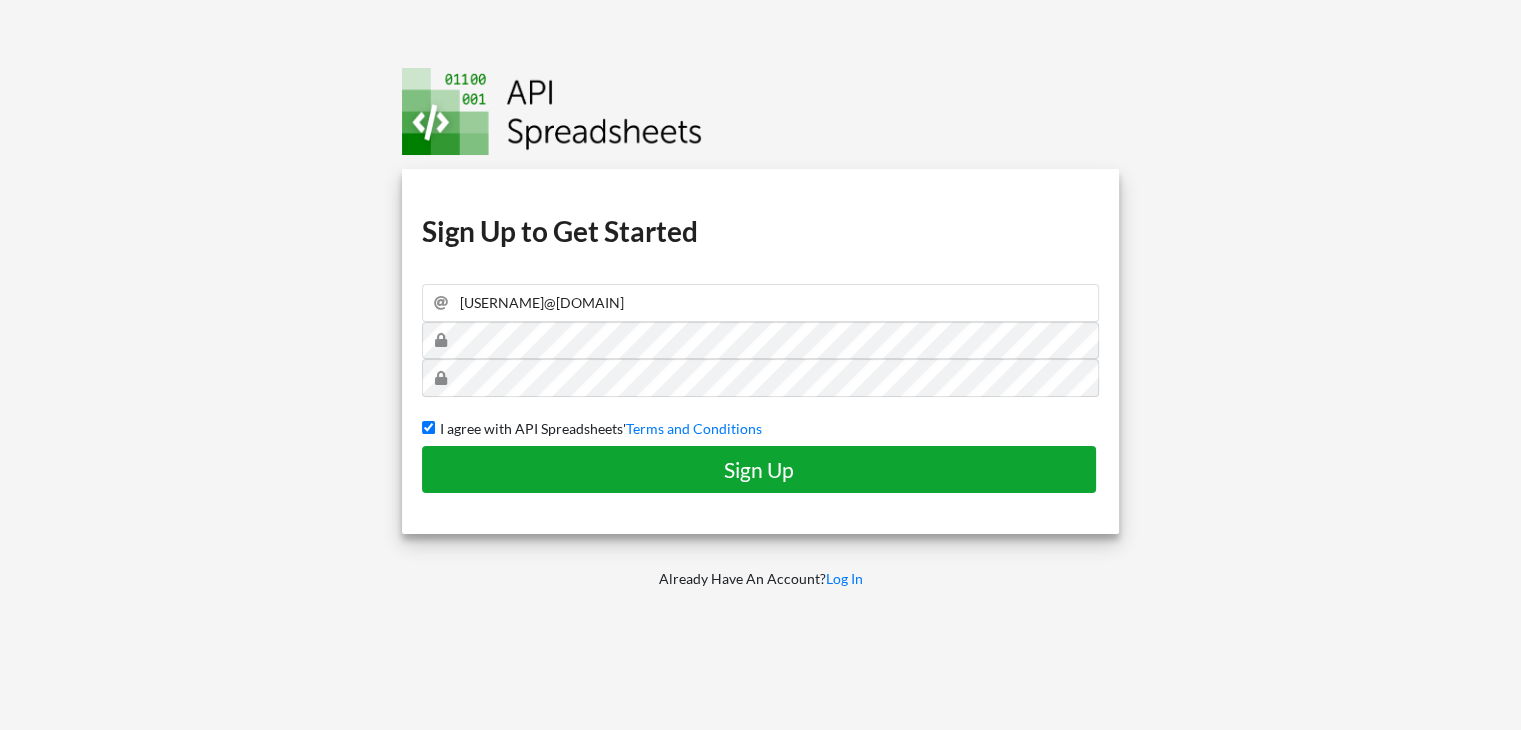click on "Sign Up" at bounding box center [759, 469] 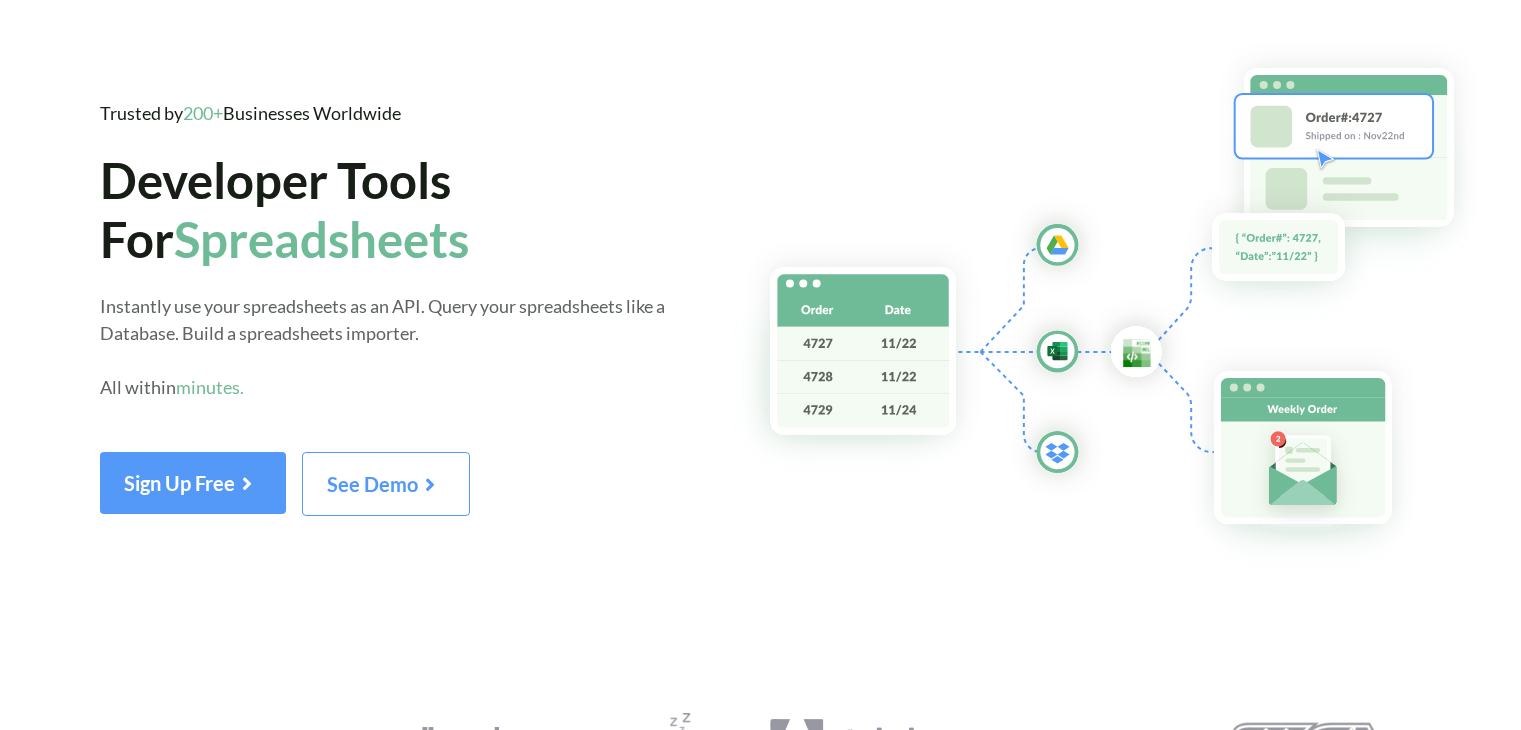 scroll, scrollTop: 0, scrollLeft: 0, axis: both 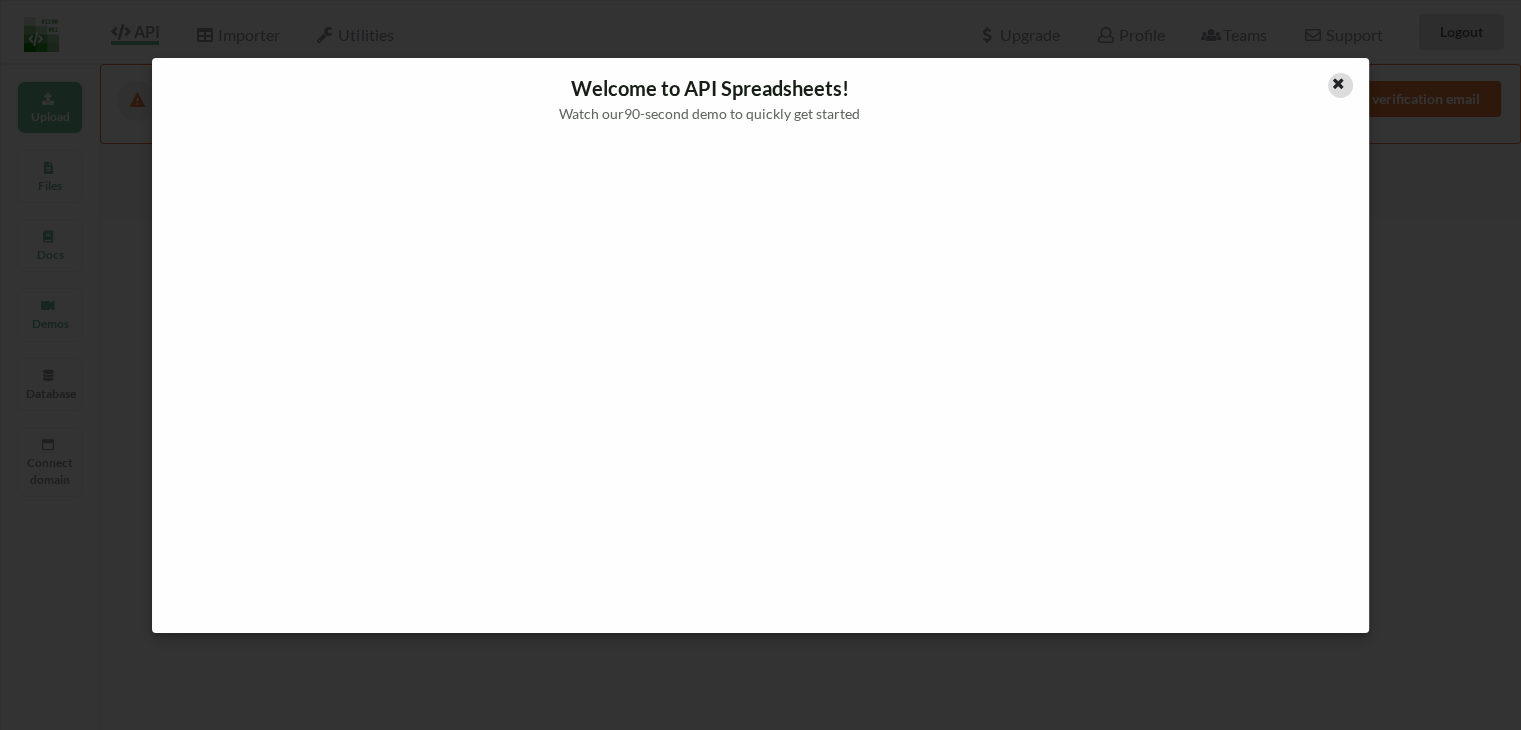 click at bounding box center [1338, 81] 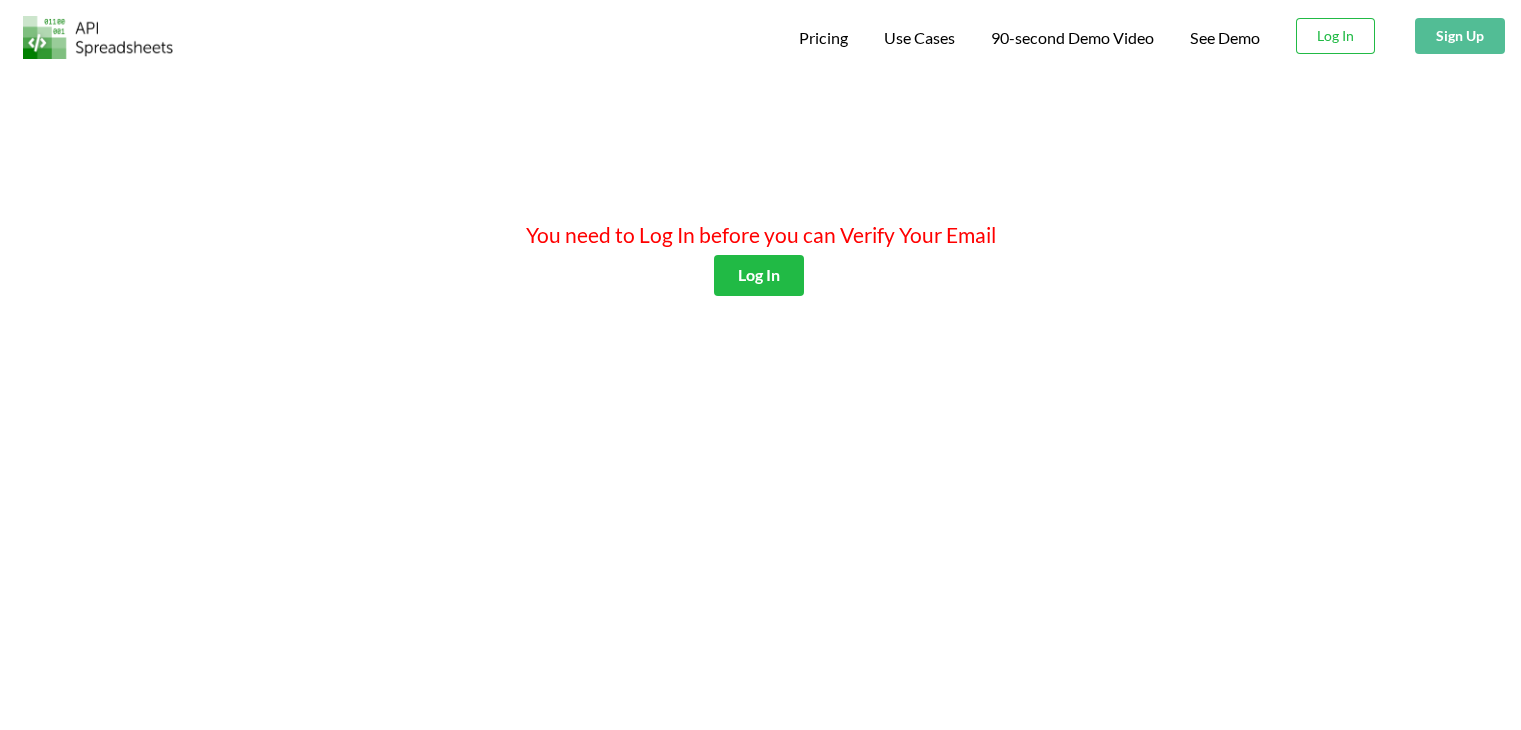 scroll, scrollTop: 0, scrollLeft: 0, axis: both 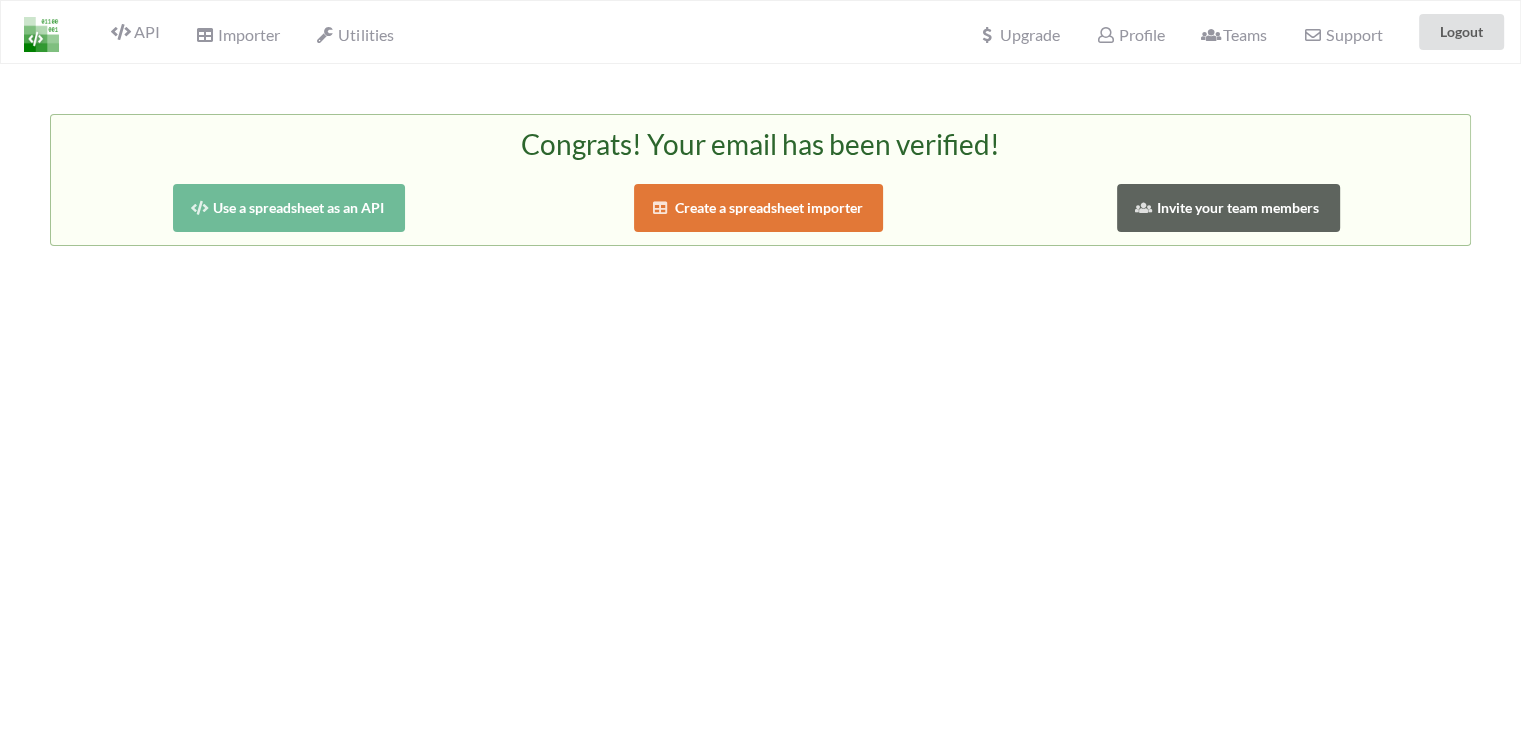 click at bounding box center [41, 34] 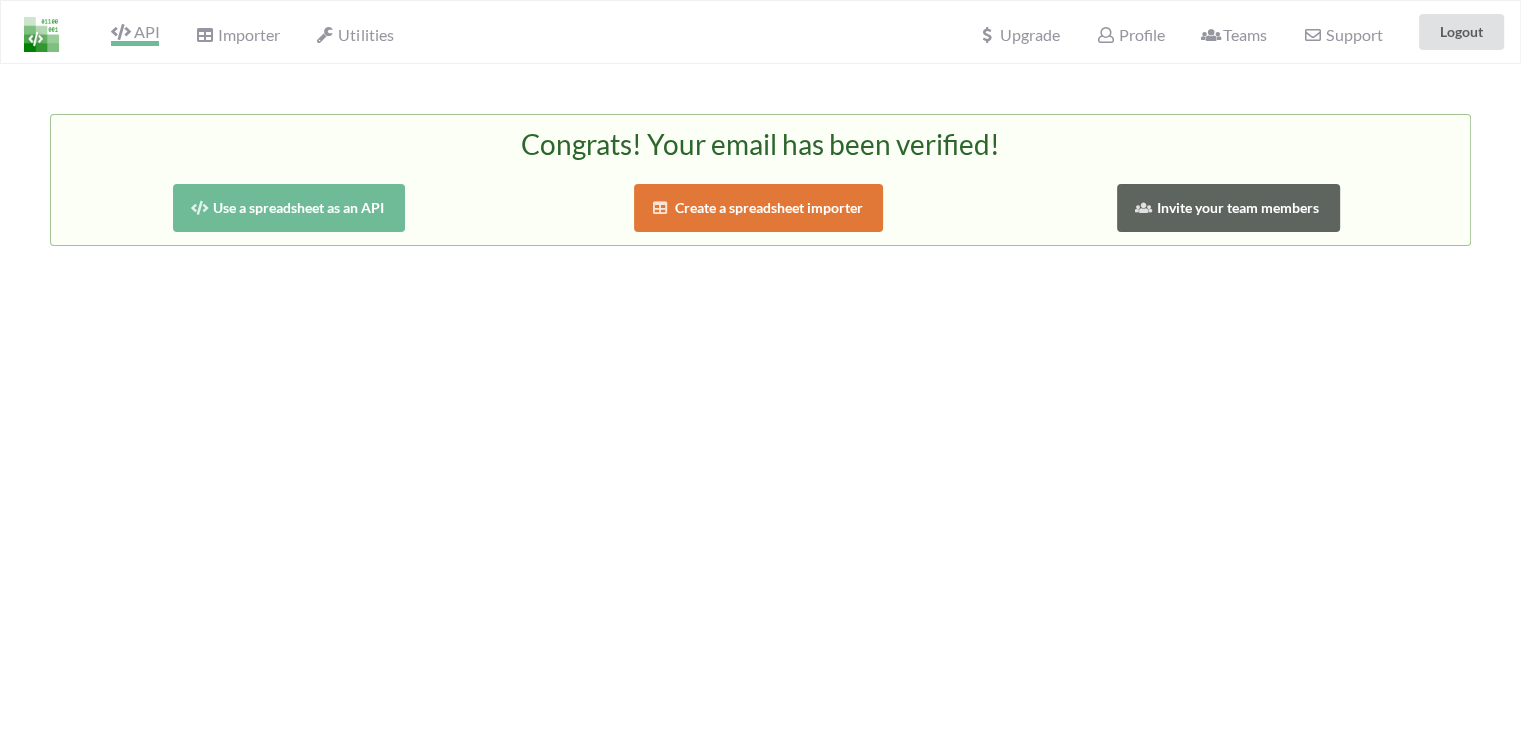 click on "API" at bounding box center [135, 34] 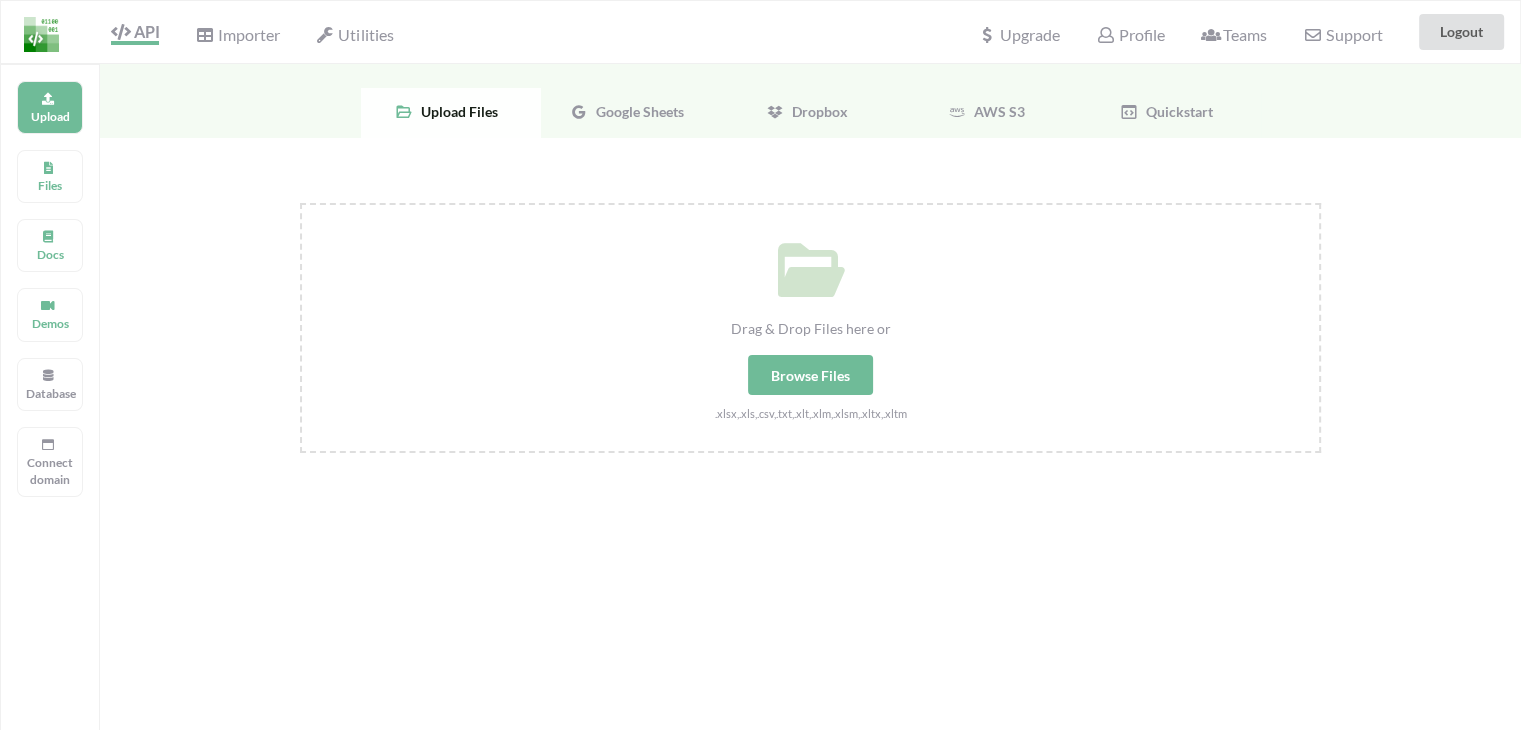 click on "Google Sheets" at bounding box center [455, 111] 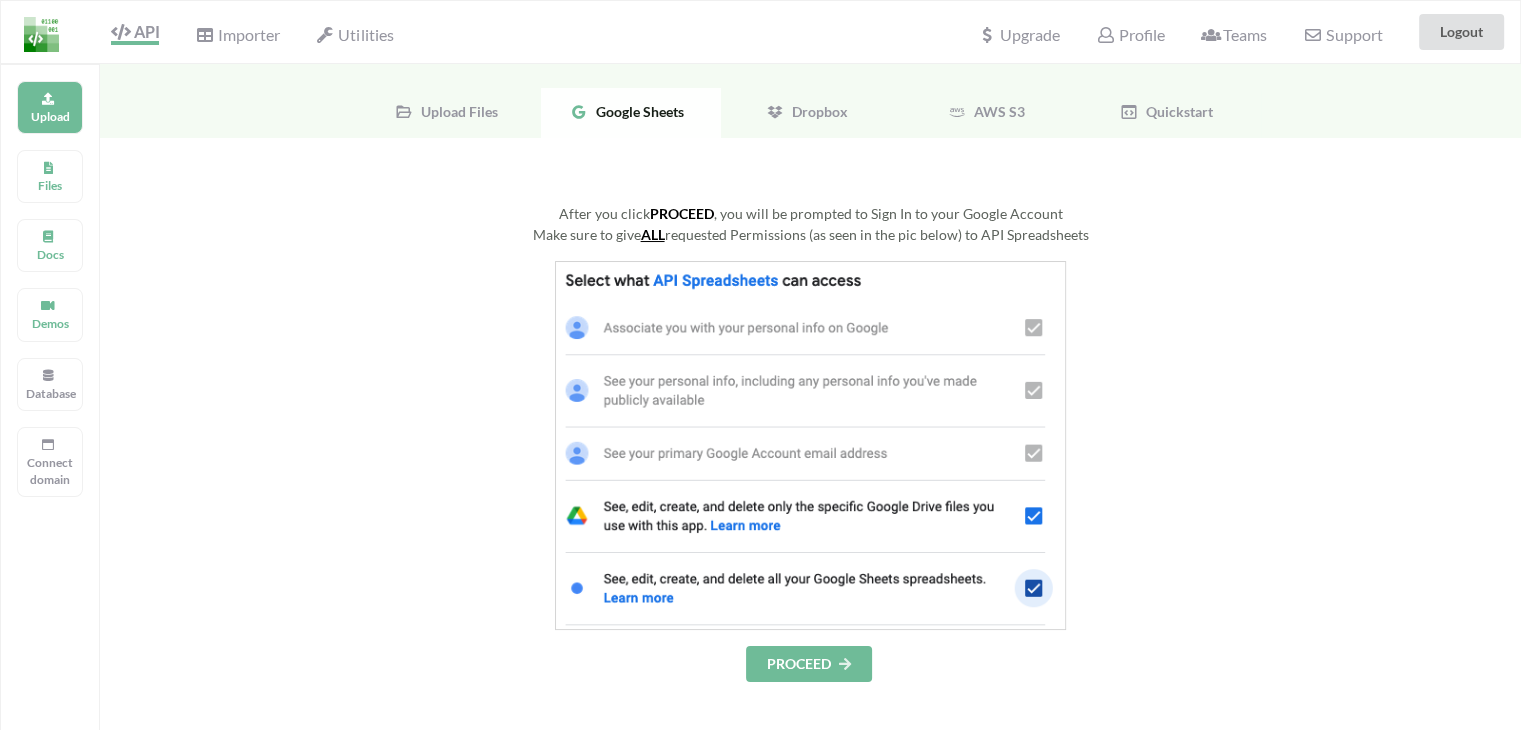 click on "PROCEED" at bounding box center (809, 664) 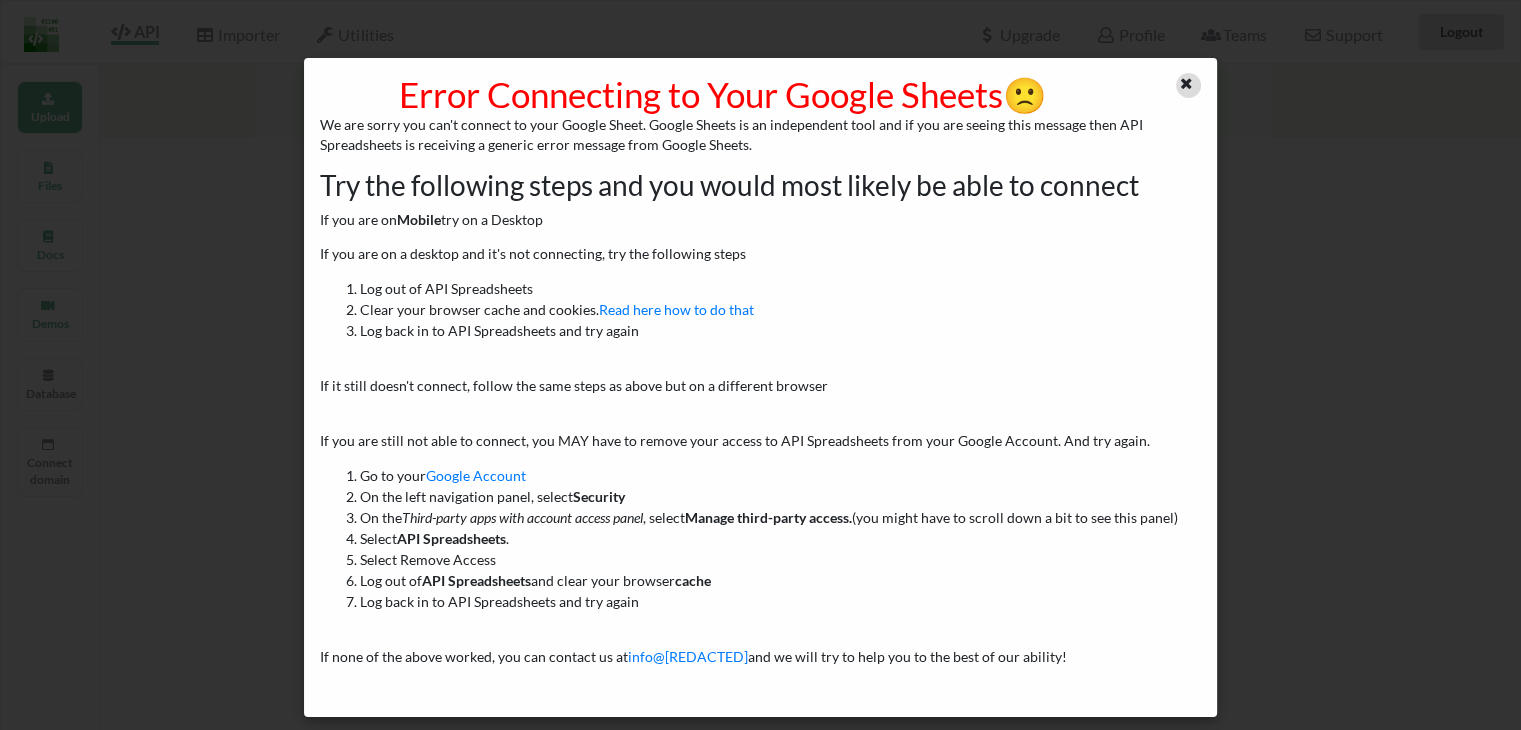 click at bounding box center (1186, 81) 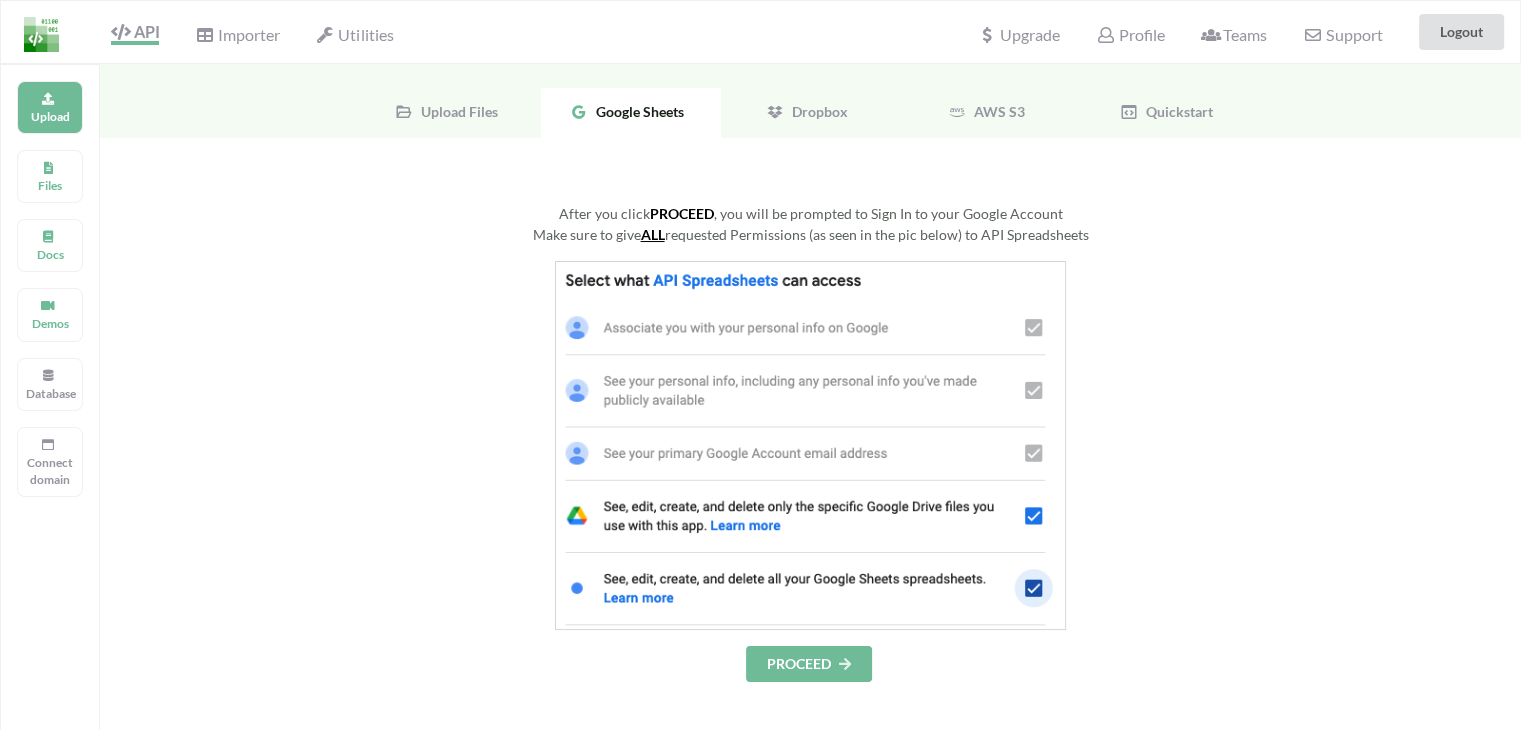click on "PROCEED" at bounding box center [809, 664] 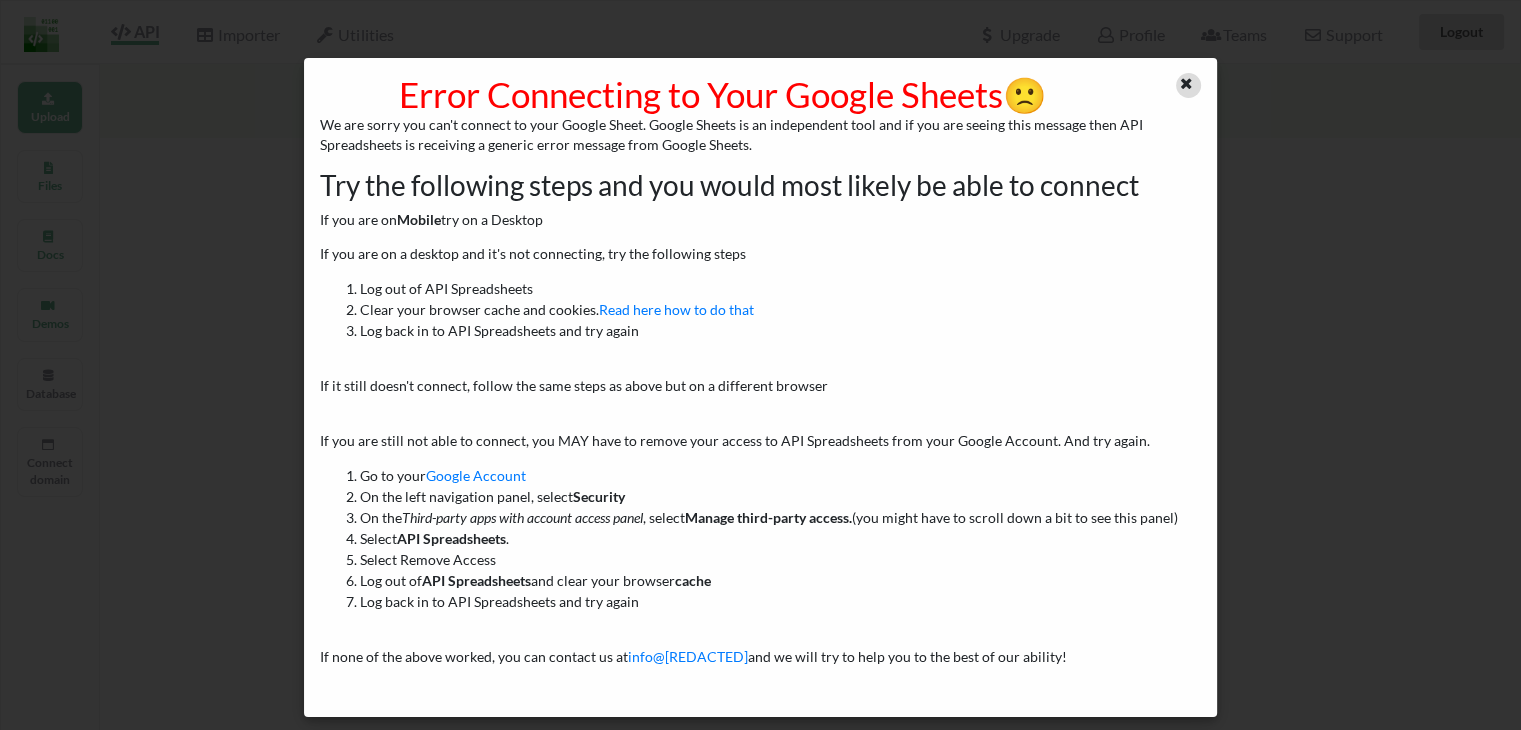 click at bounding box center [1186, 81] 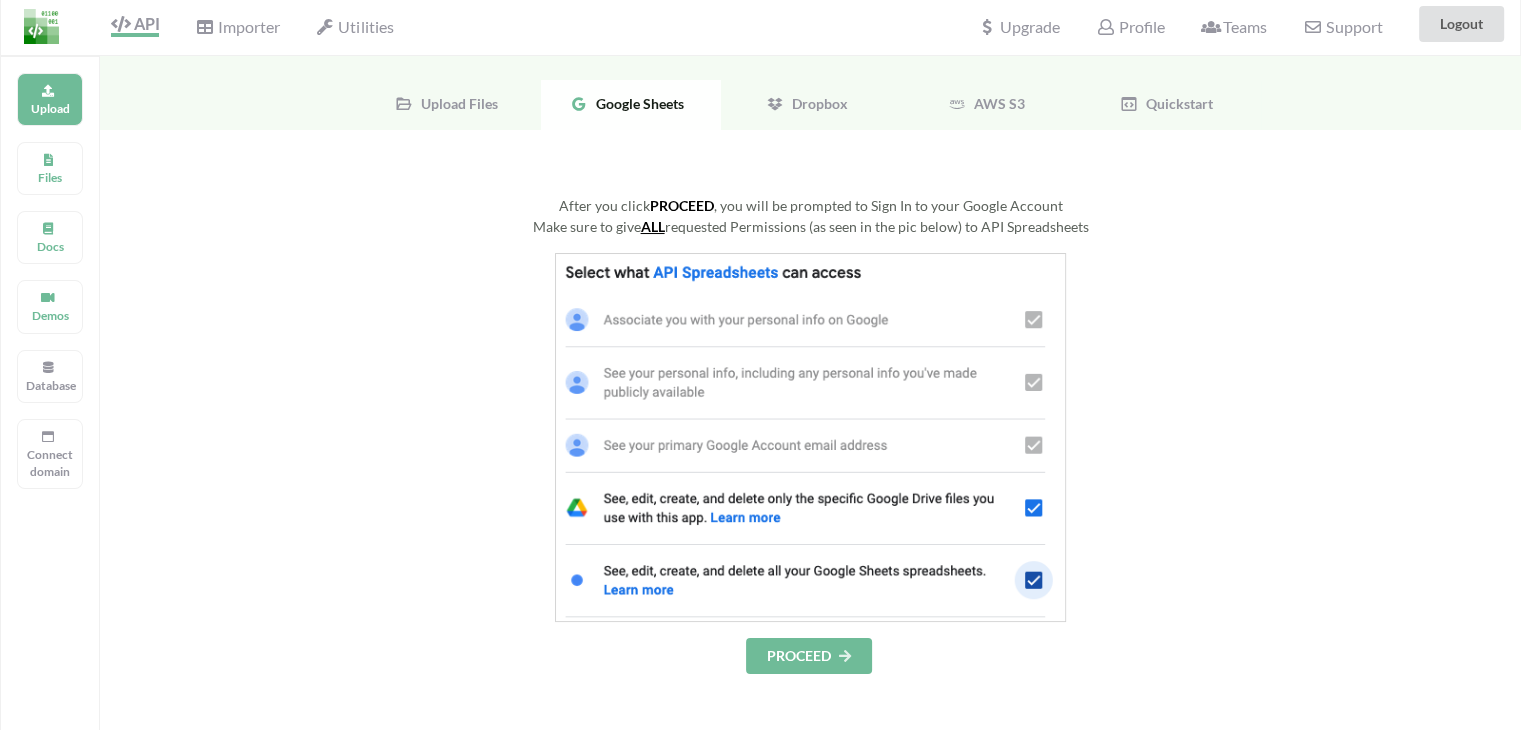 scroll, scrollTop: 0, scrollLeft: 0, axis: both 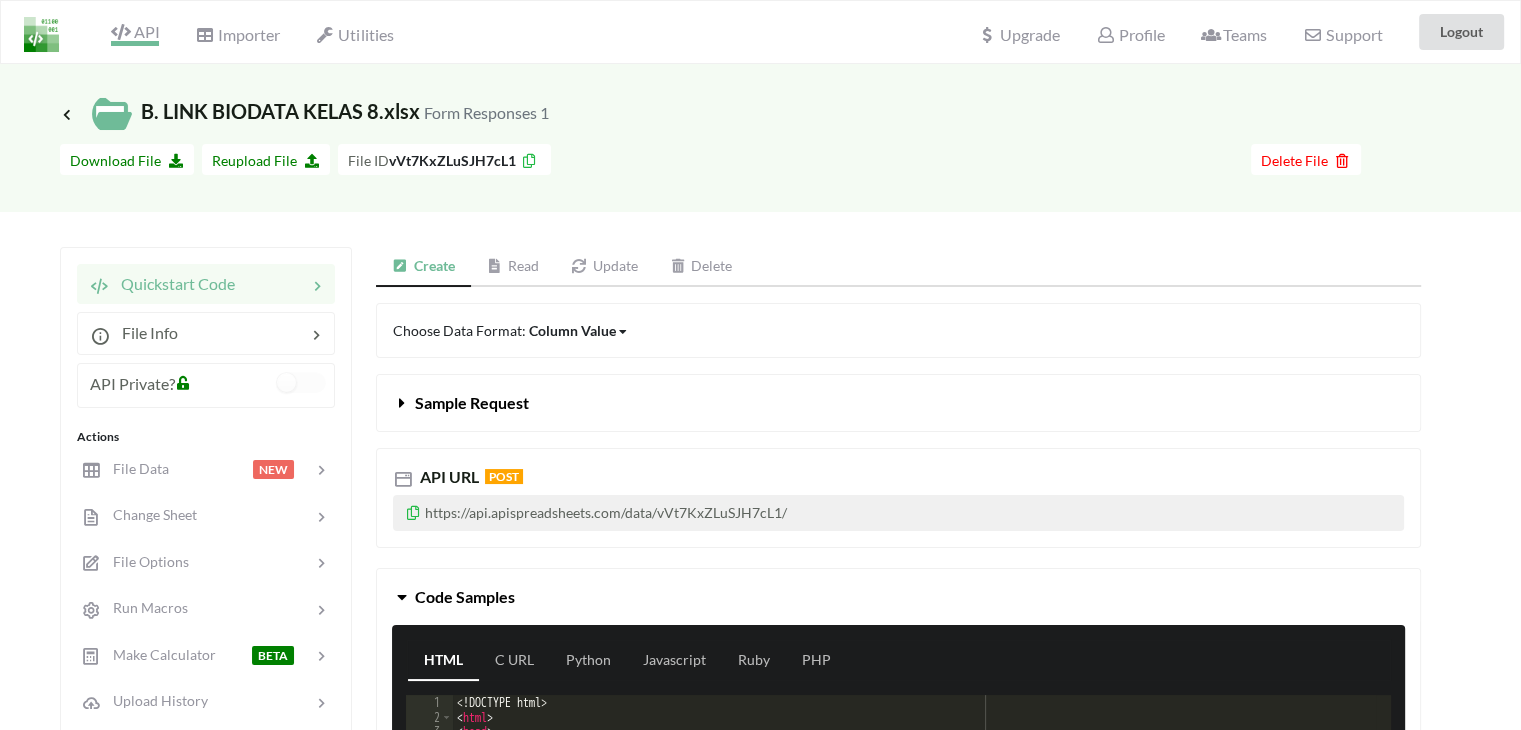 click at bounding box center (120, 32) 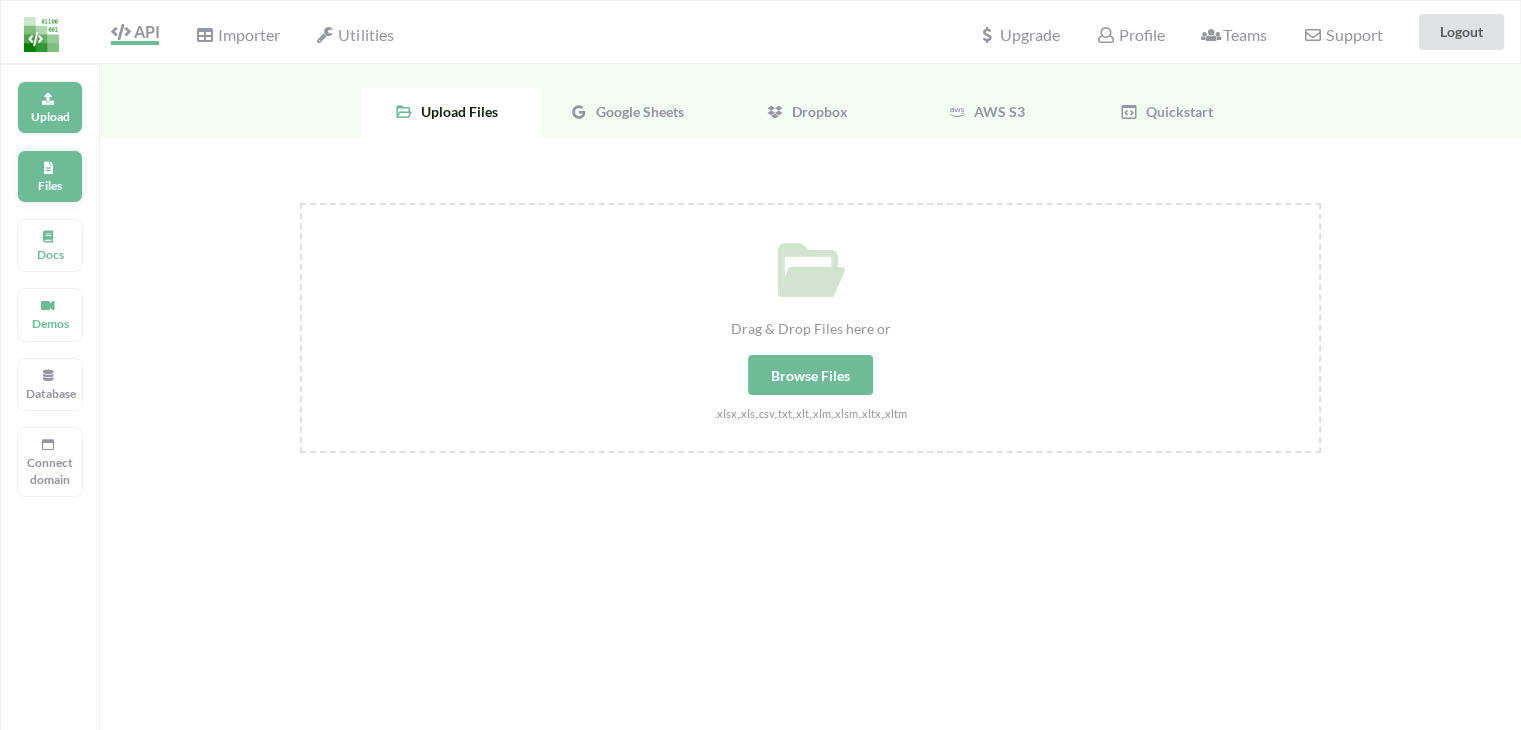 click on "Files" at bounding box center (50, 116) 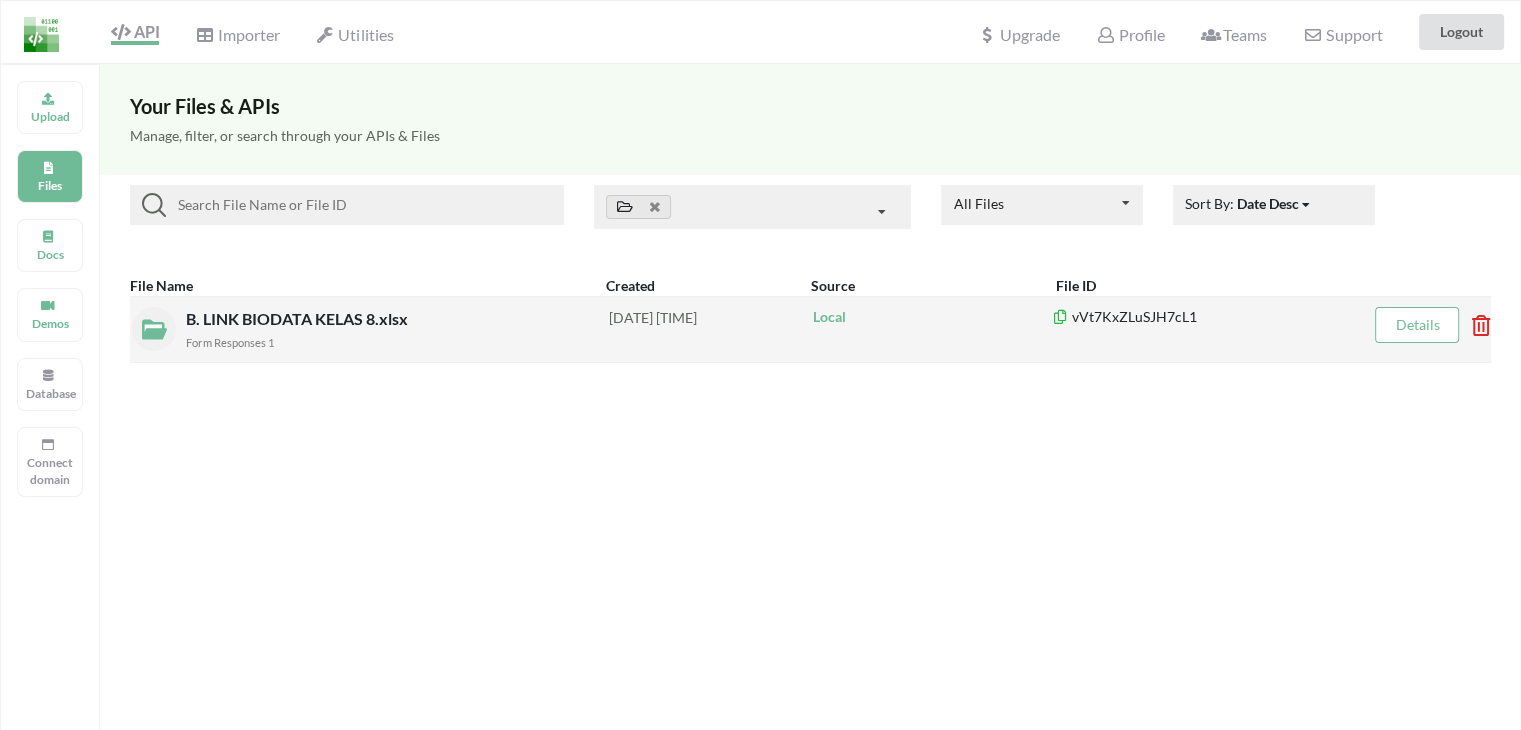 click on "Details" at bounding box center (1417, 324) 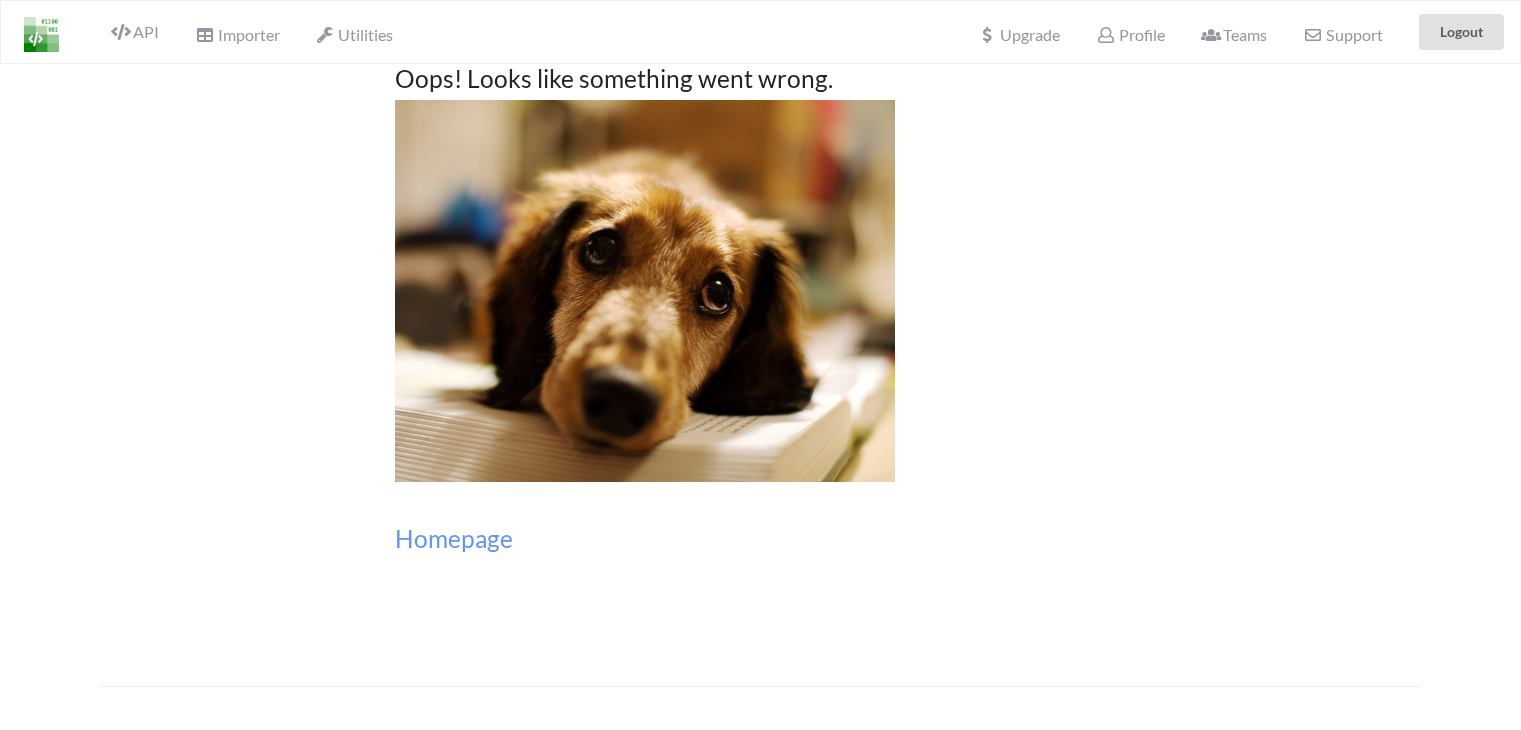 scroll, scrollTop: 0, scrollLeft: 0, axis: both 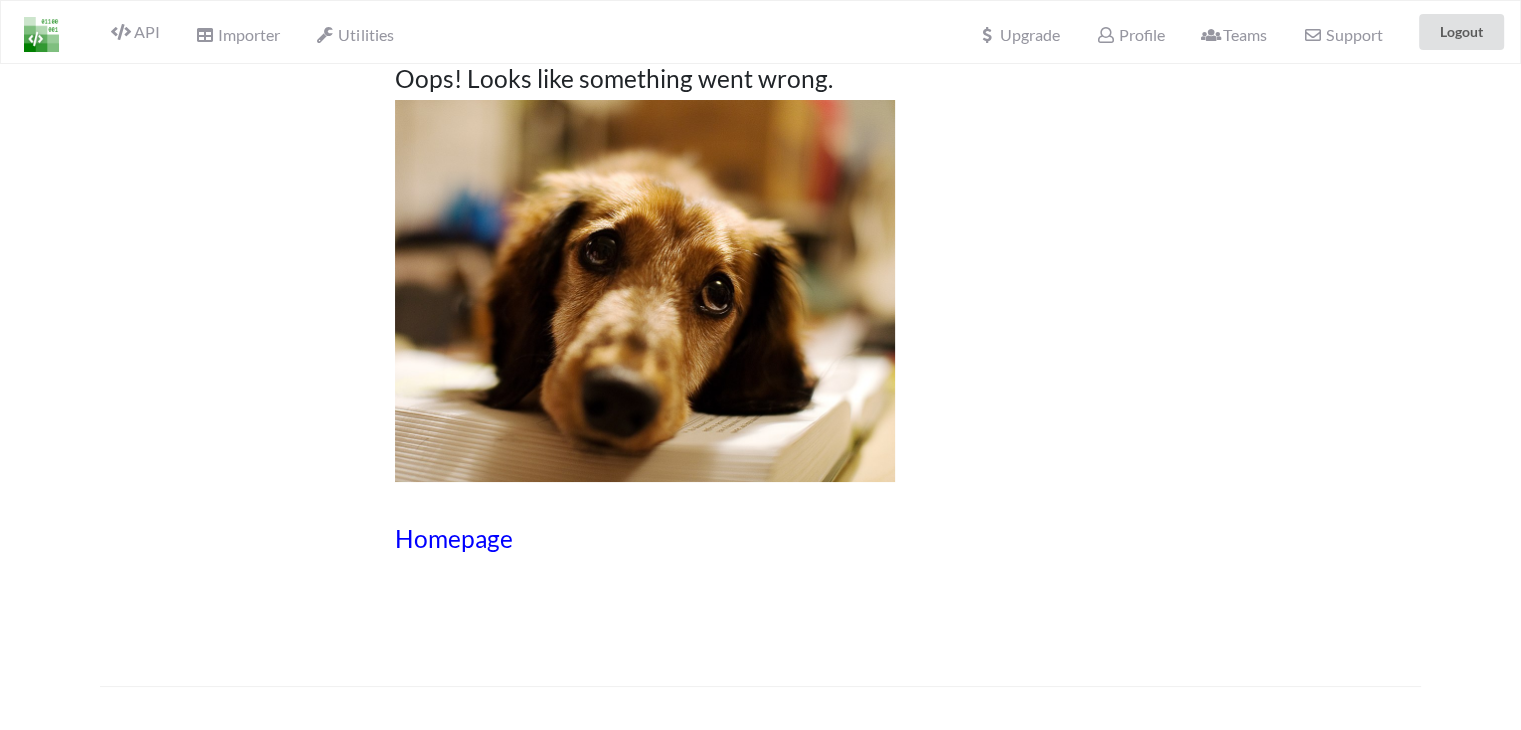 click on "Homepage" at bounding box center (760, 538) 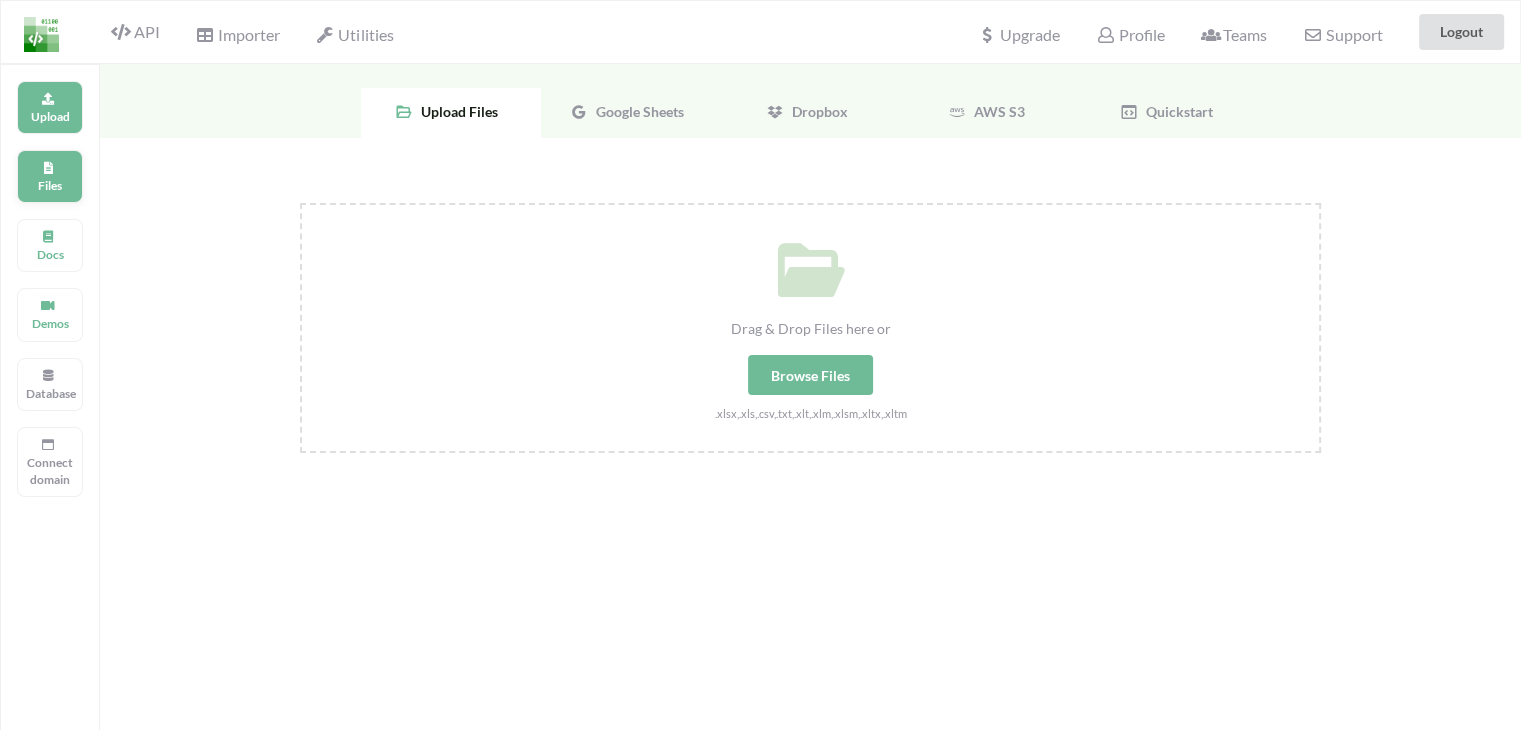click on "Files" at bounding box center (50, 116) 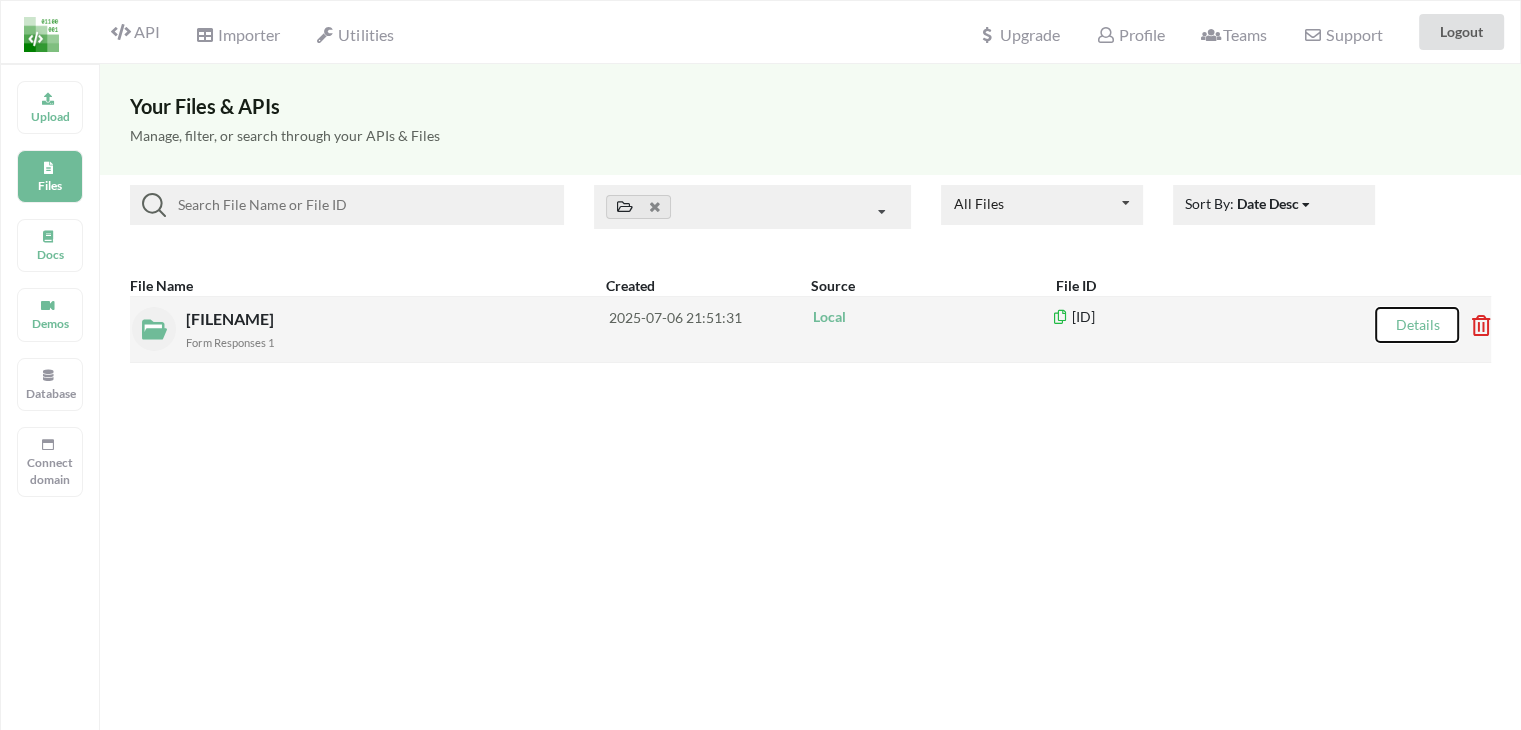 click on "Details" at bounding box center [1417, 325] 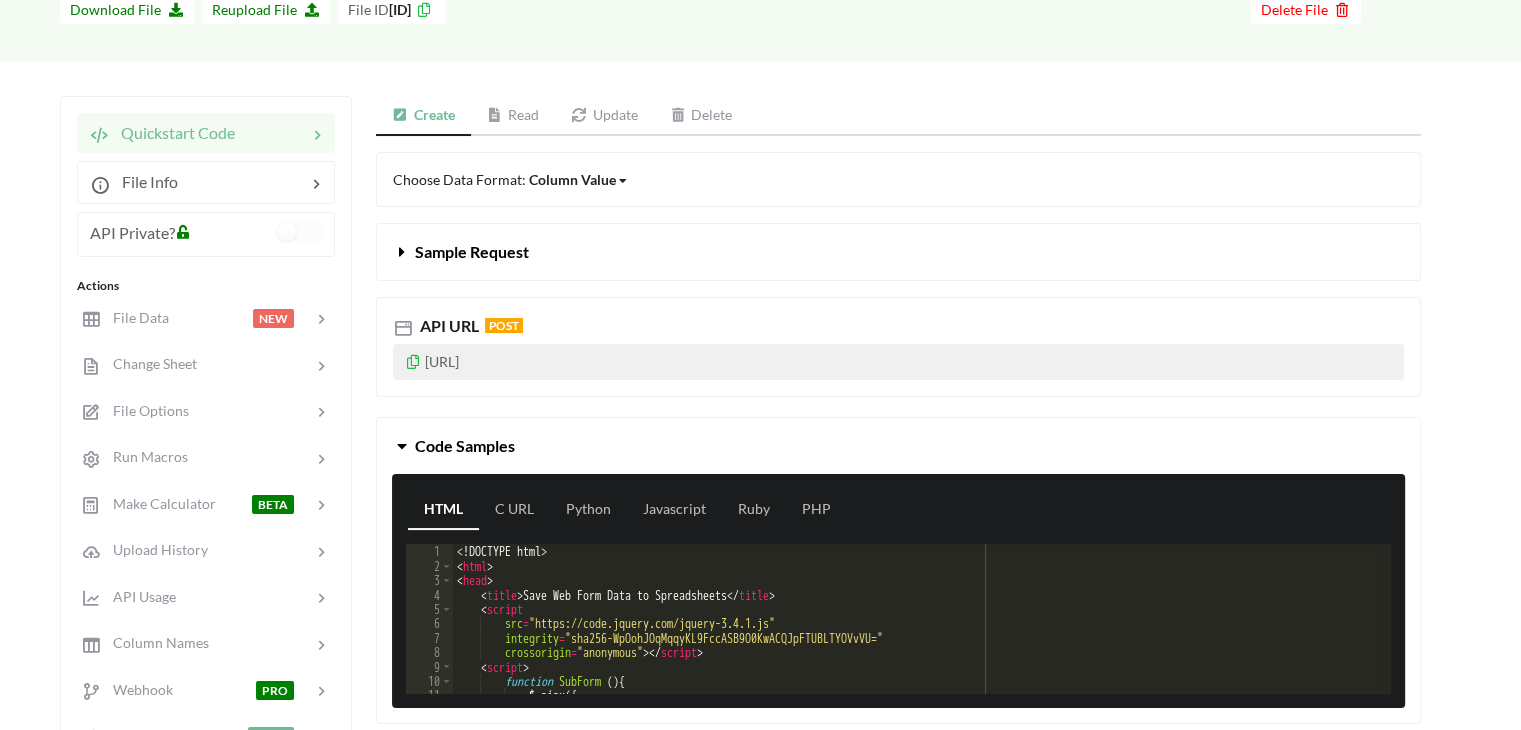 scroll, scrollTop: 200, scrollLeft: 0, axis: vertical 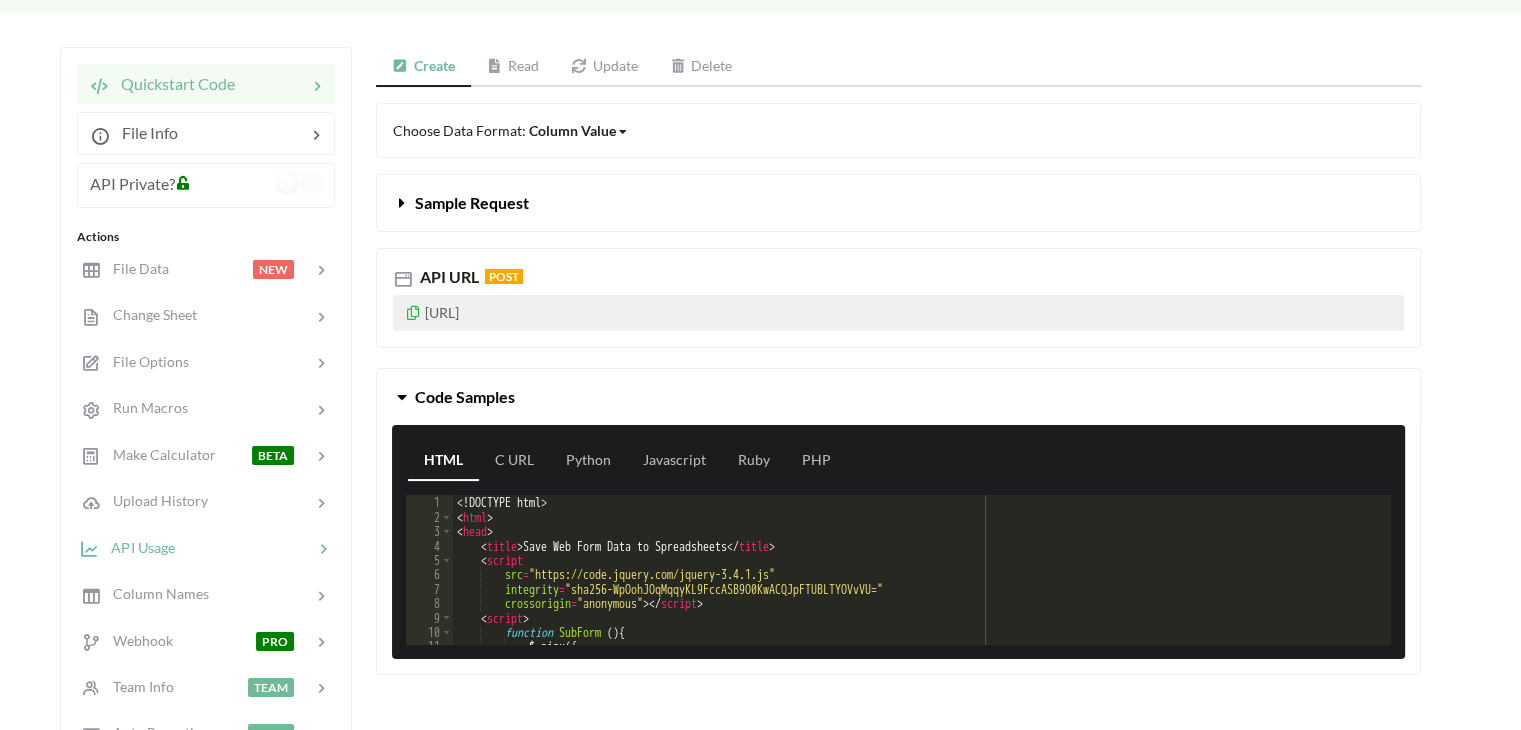 click at bounding box center (211, 269) 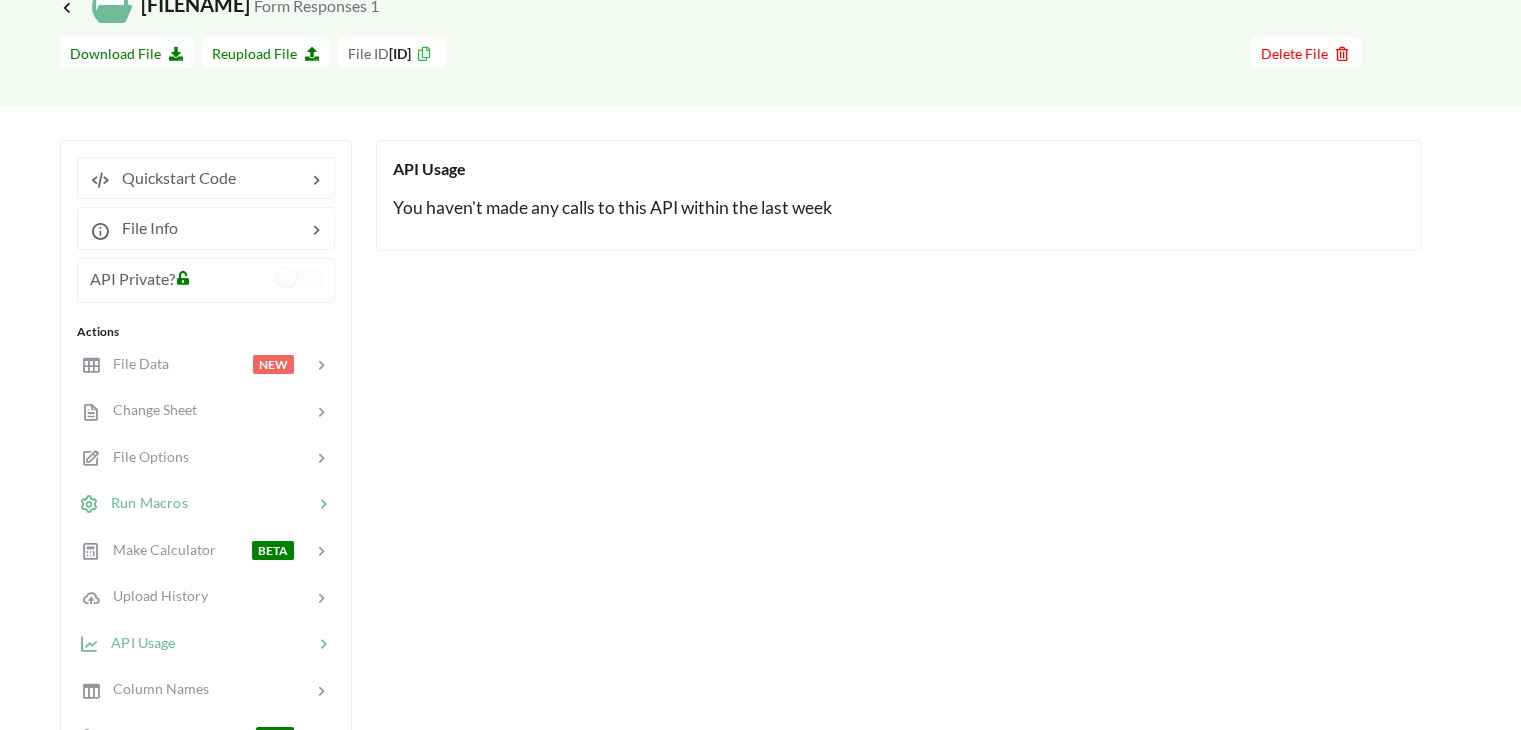 scroll, scrollTop: 100, scrollLeft: 0, axis: vertical 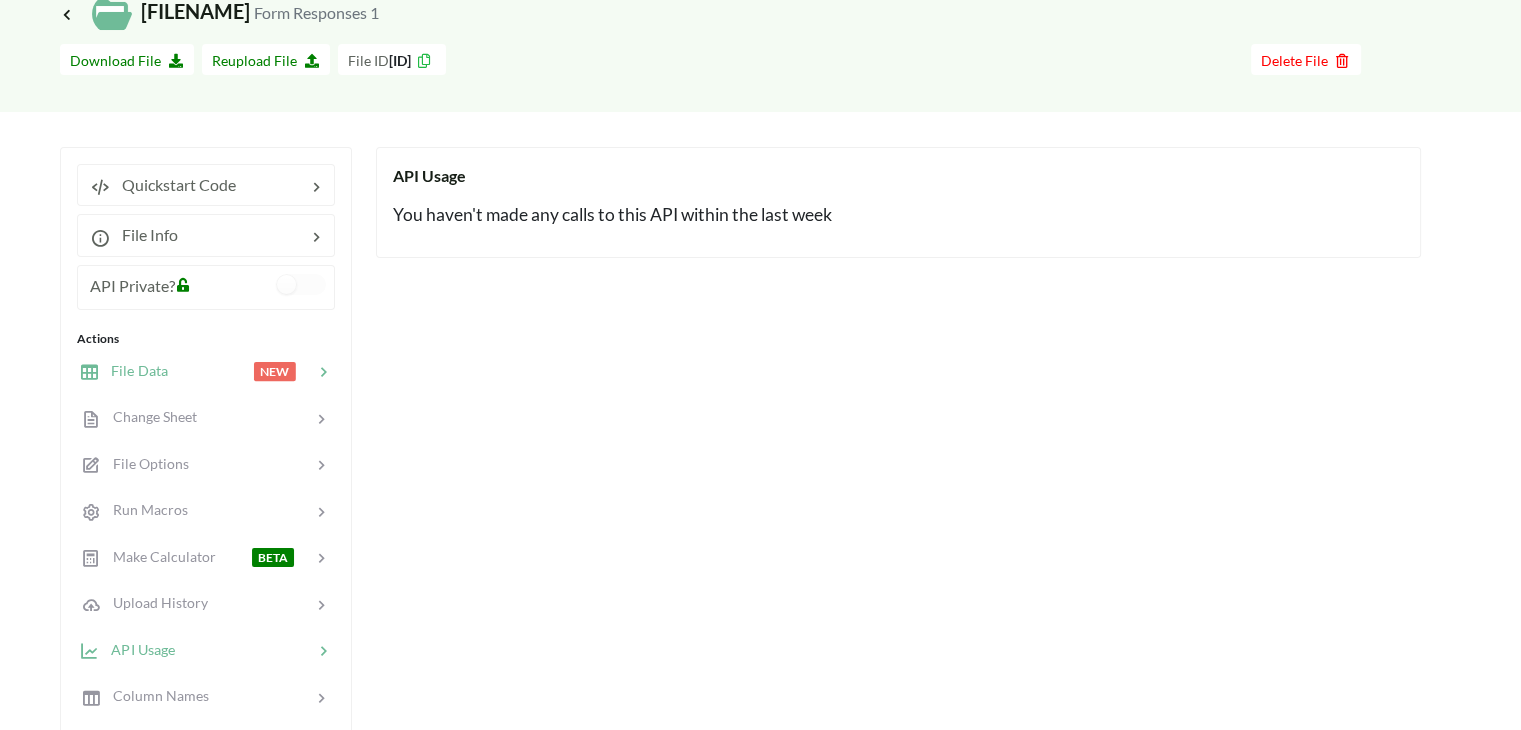 click at bounding box center (210, 371) 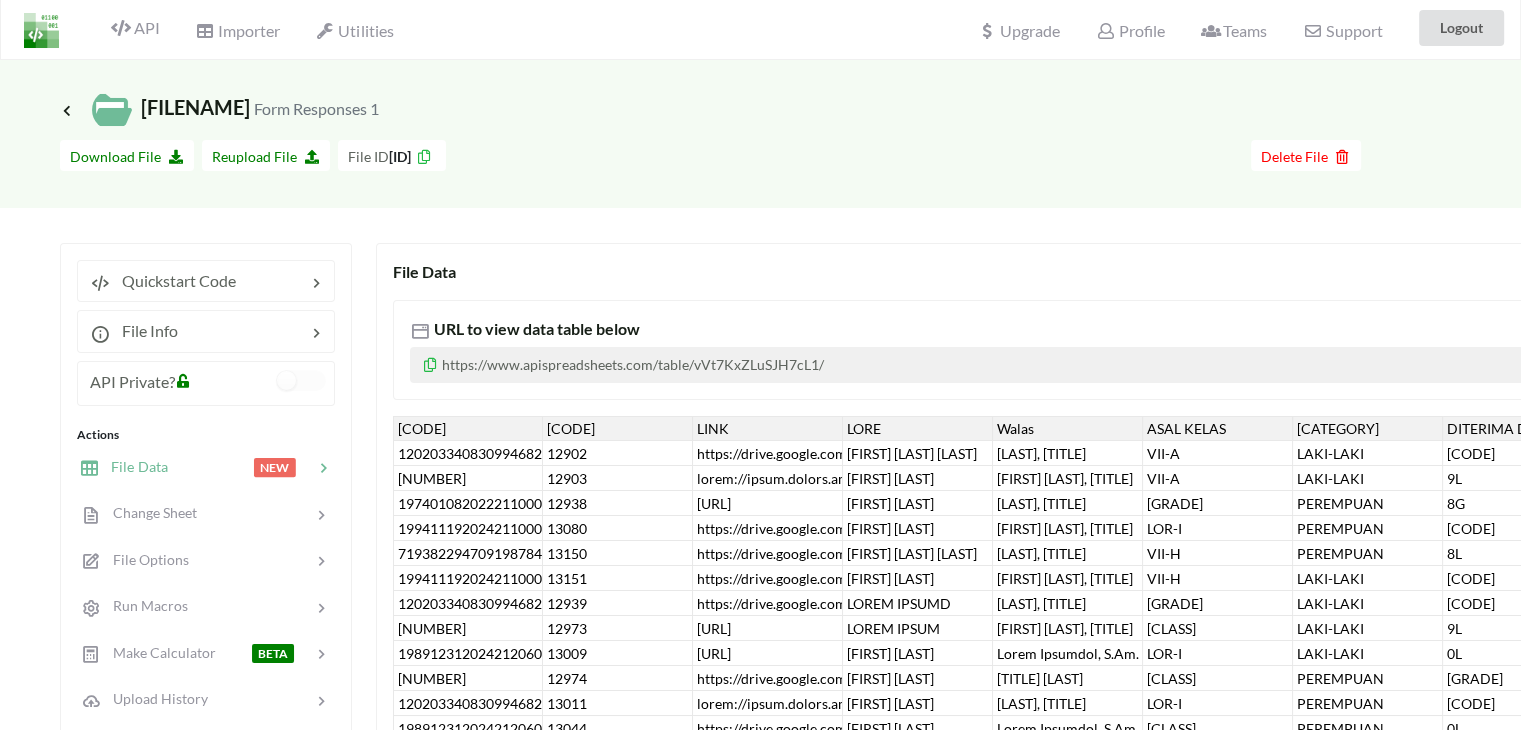 scroll, scrollTop: 0, scrollLeft: 0, axis: both 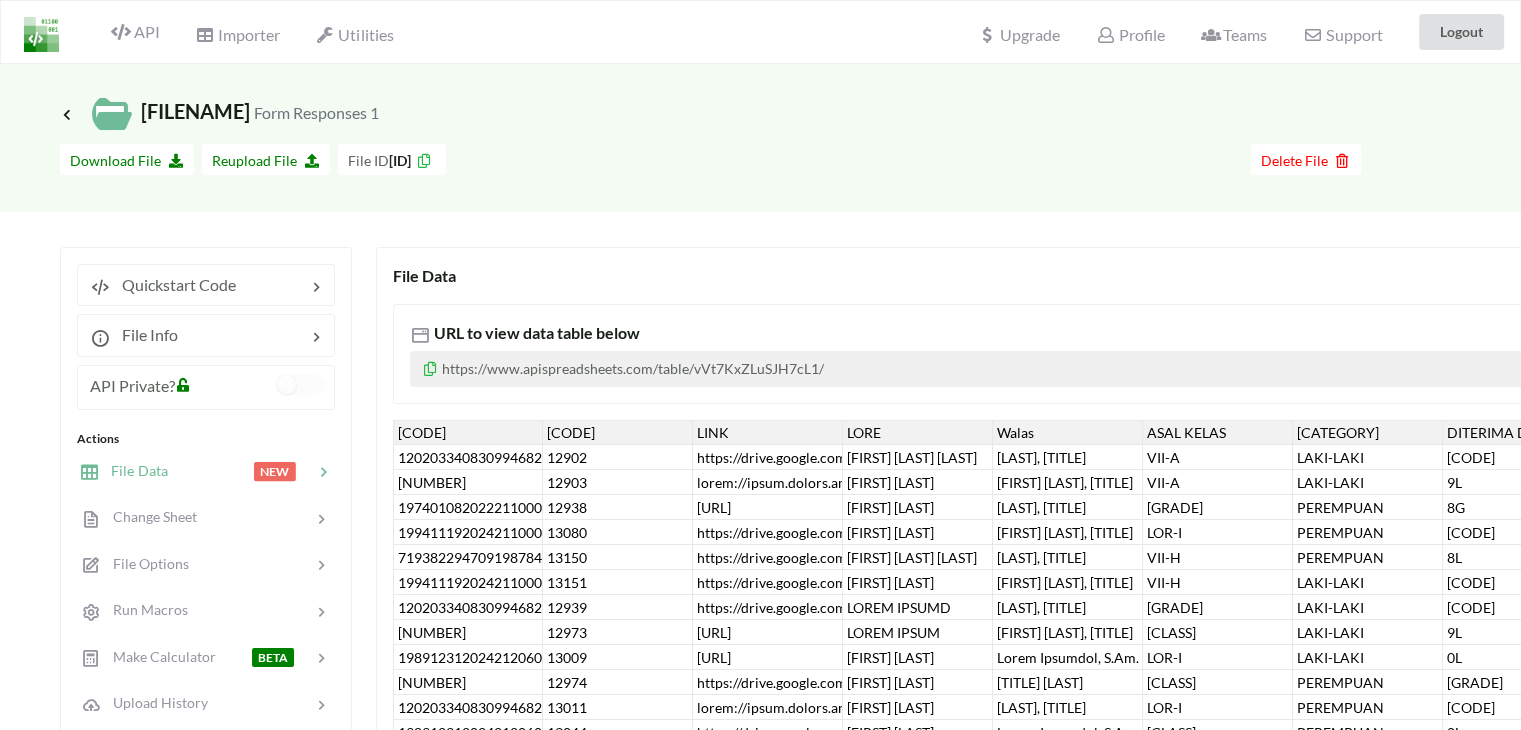 click on "Lore Ipsu     D. SITA CONSECT ADIPI 8.elit   Sedd Eiusmodte 2" at bounding box center [219, 114] 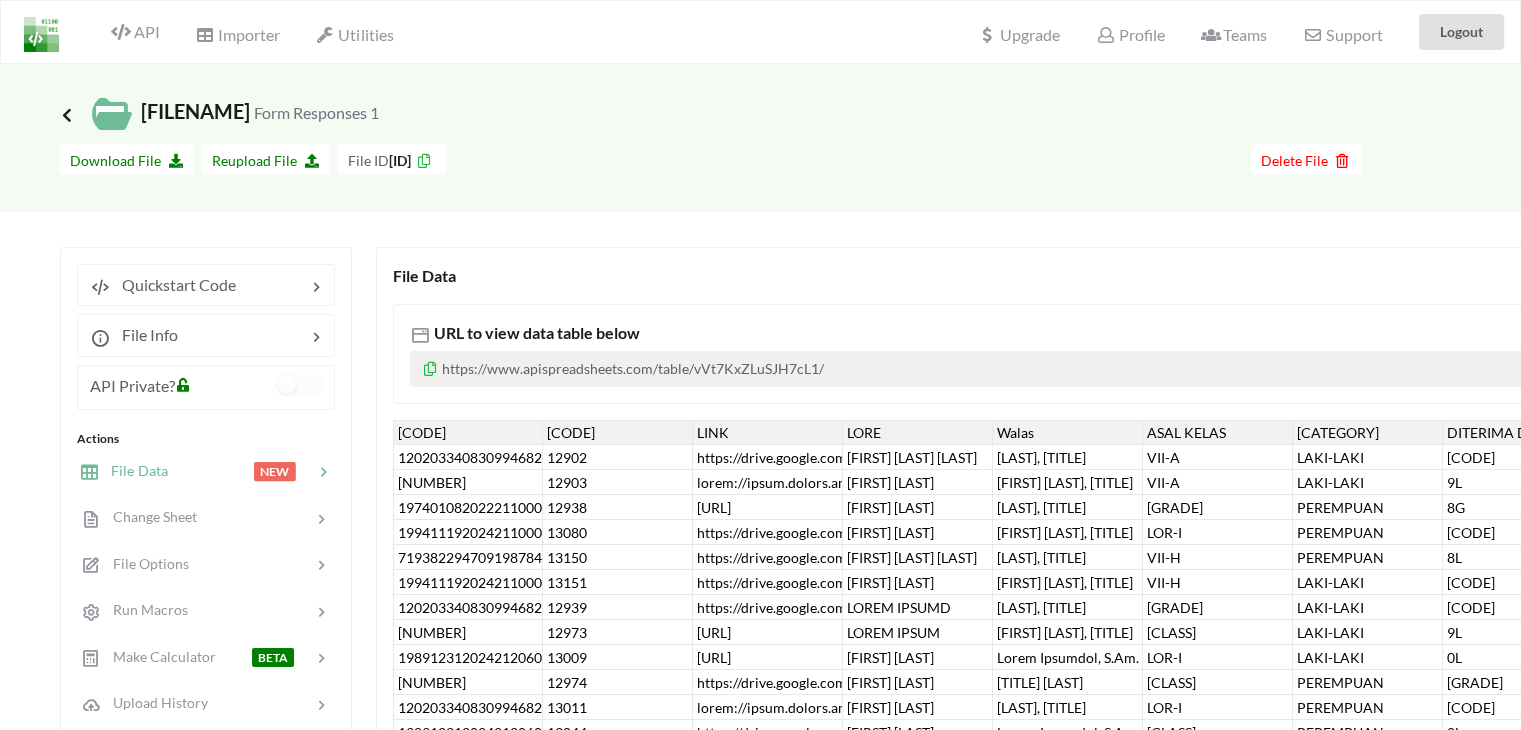 click at bounding box center [67, 114] 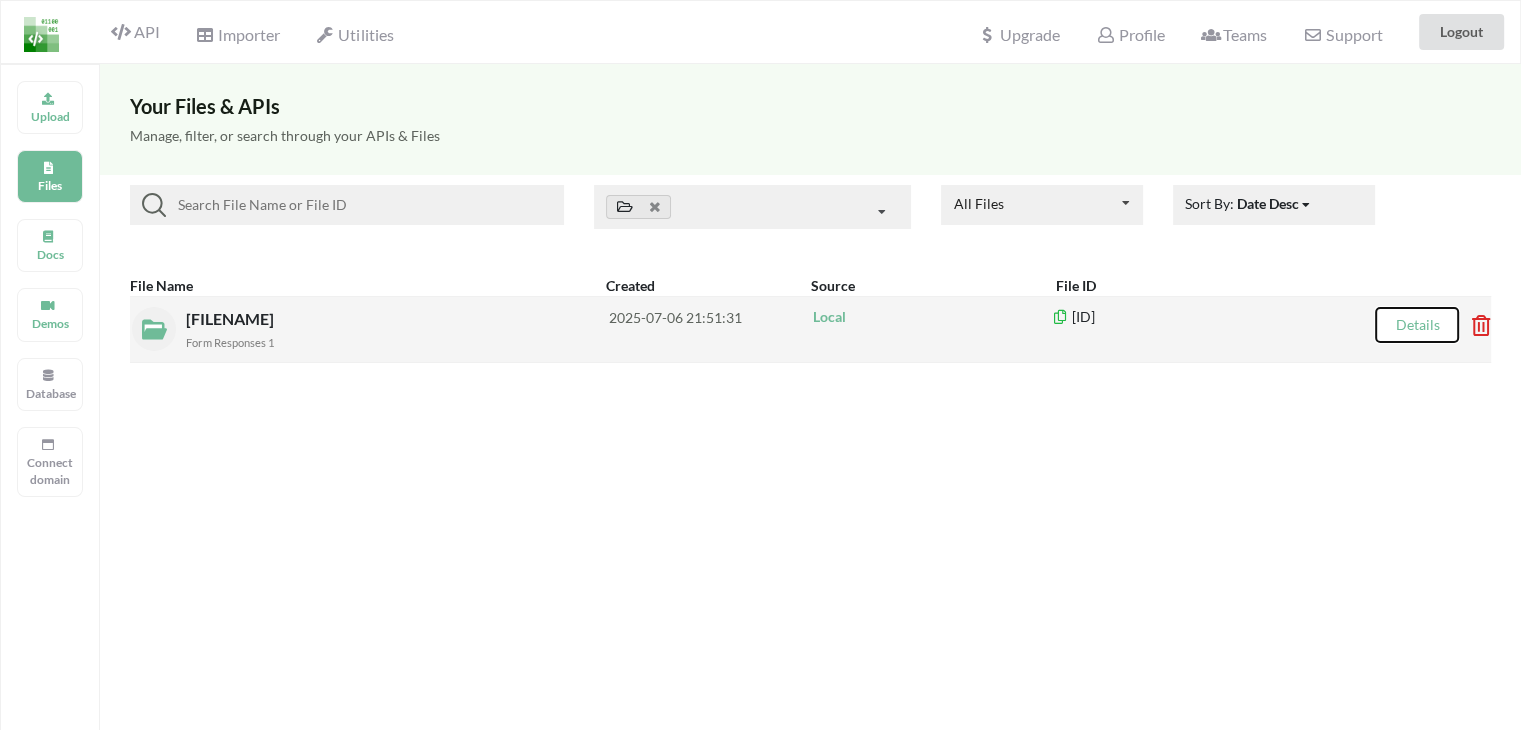 click on "Details" at bounding box center (1417, 325) 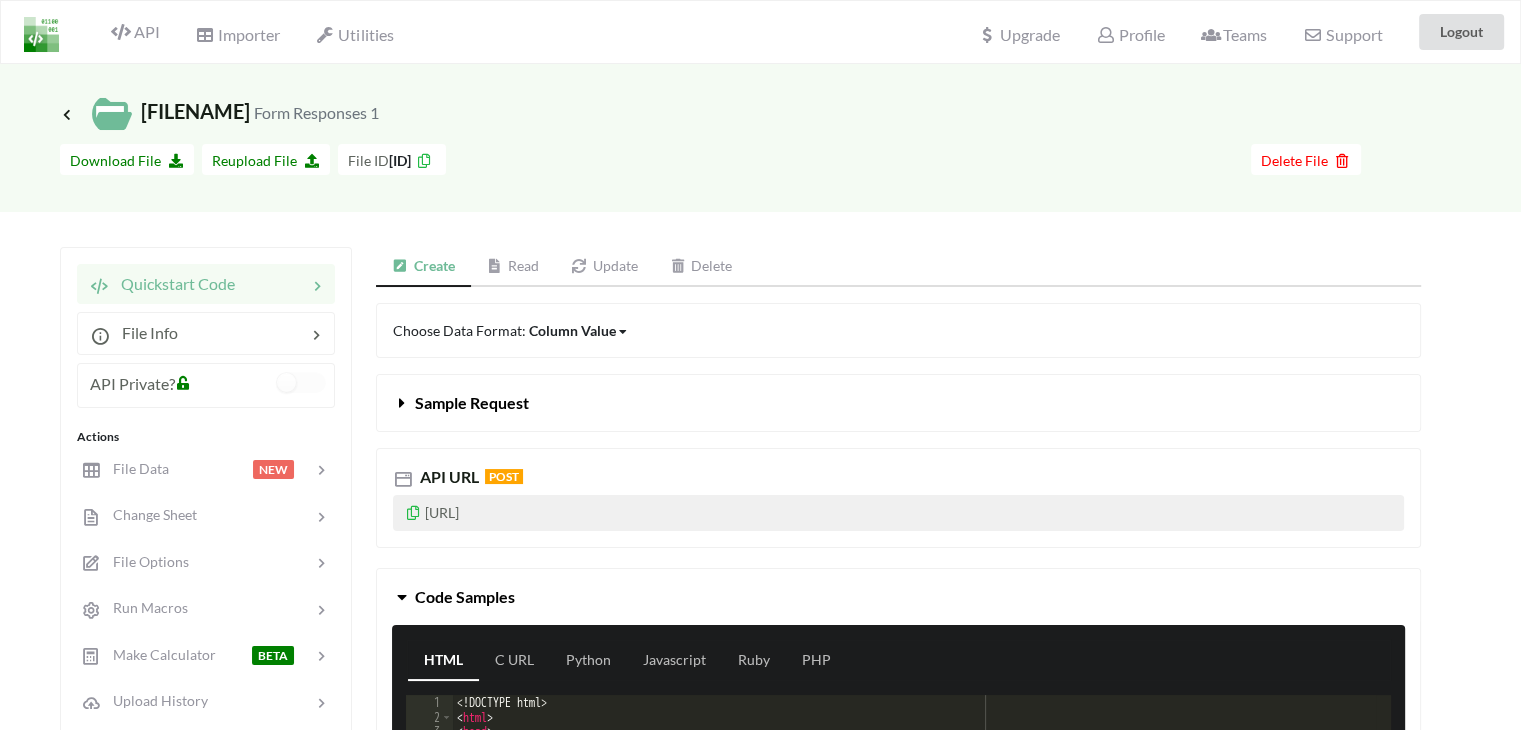 click on "[URL]" at bounding box center (898, 513) 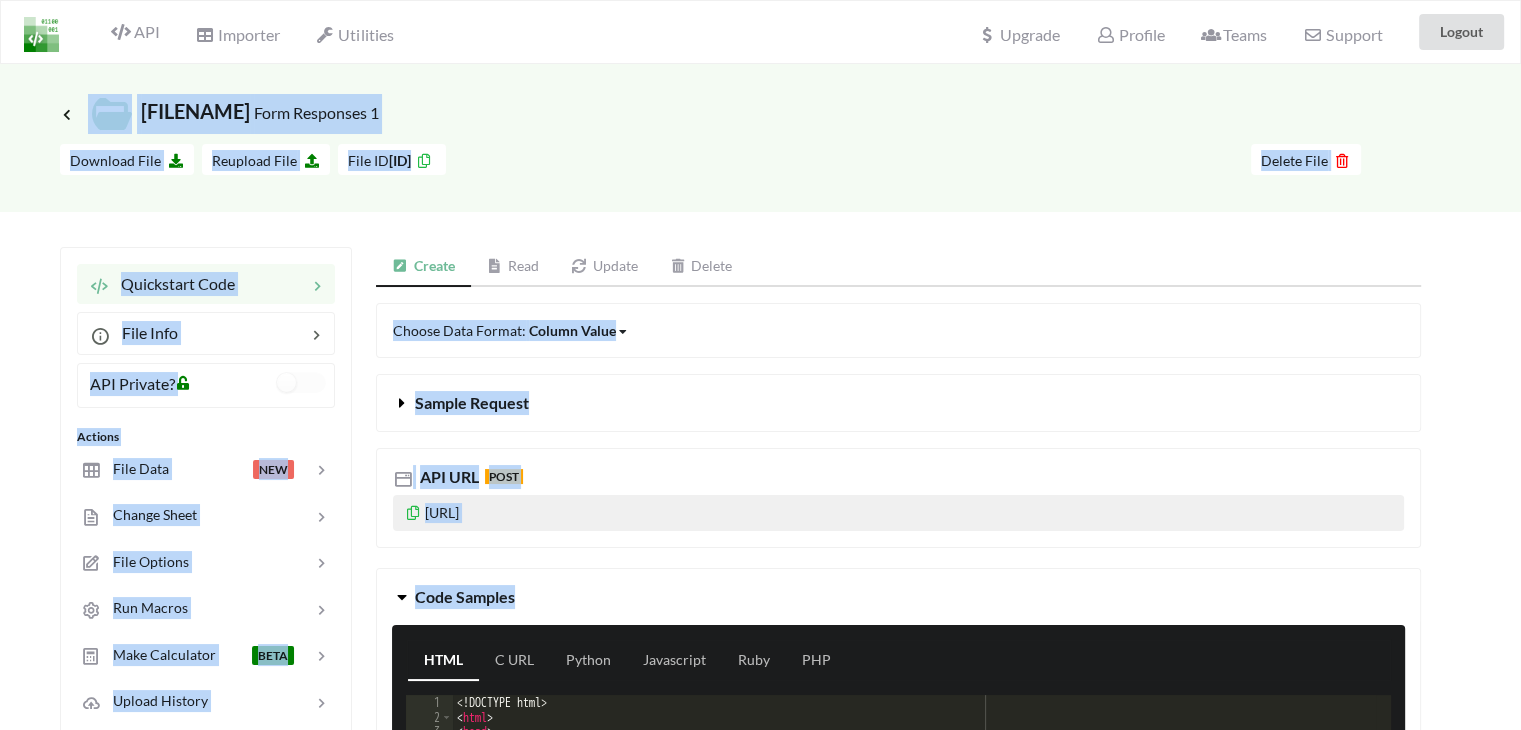 click on "[URL]" at bounding box center [898, 513] 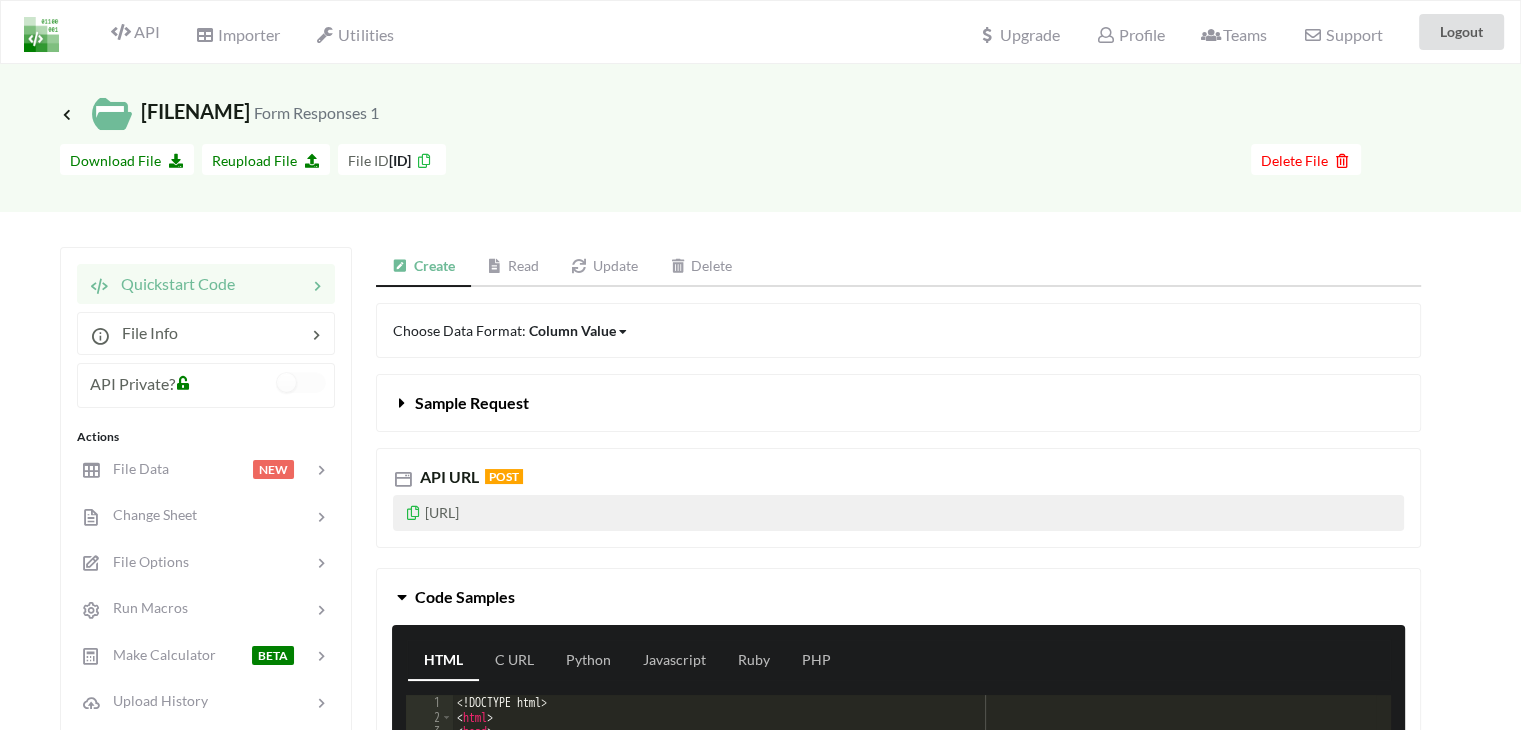 click at bounding box center (413, 510) 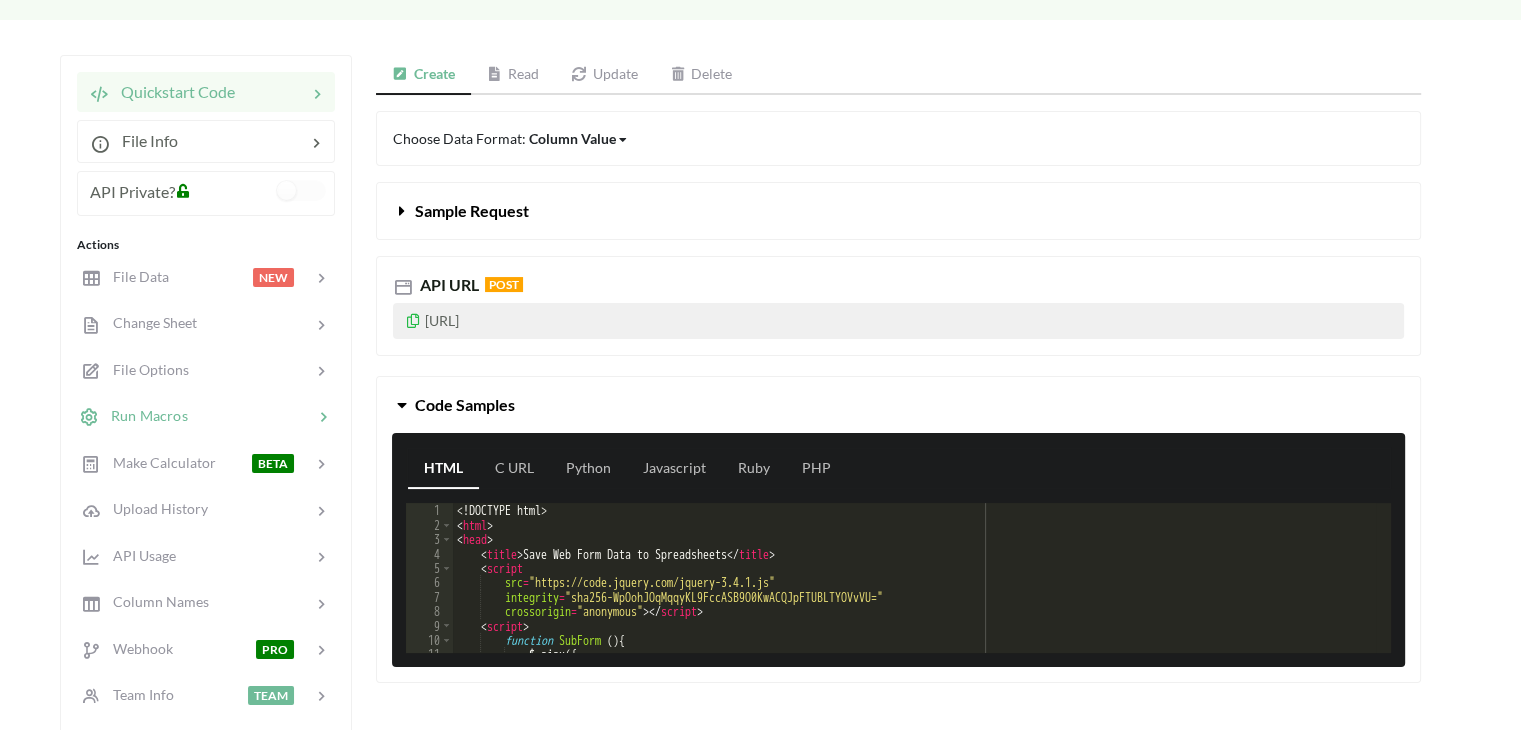 scroll, scrollTop: 200, scrollLeft: 0, axis: vertical 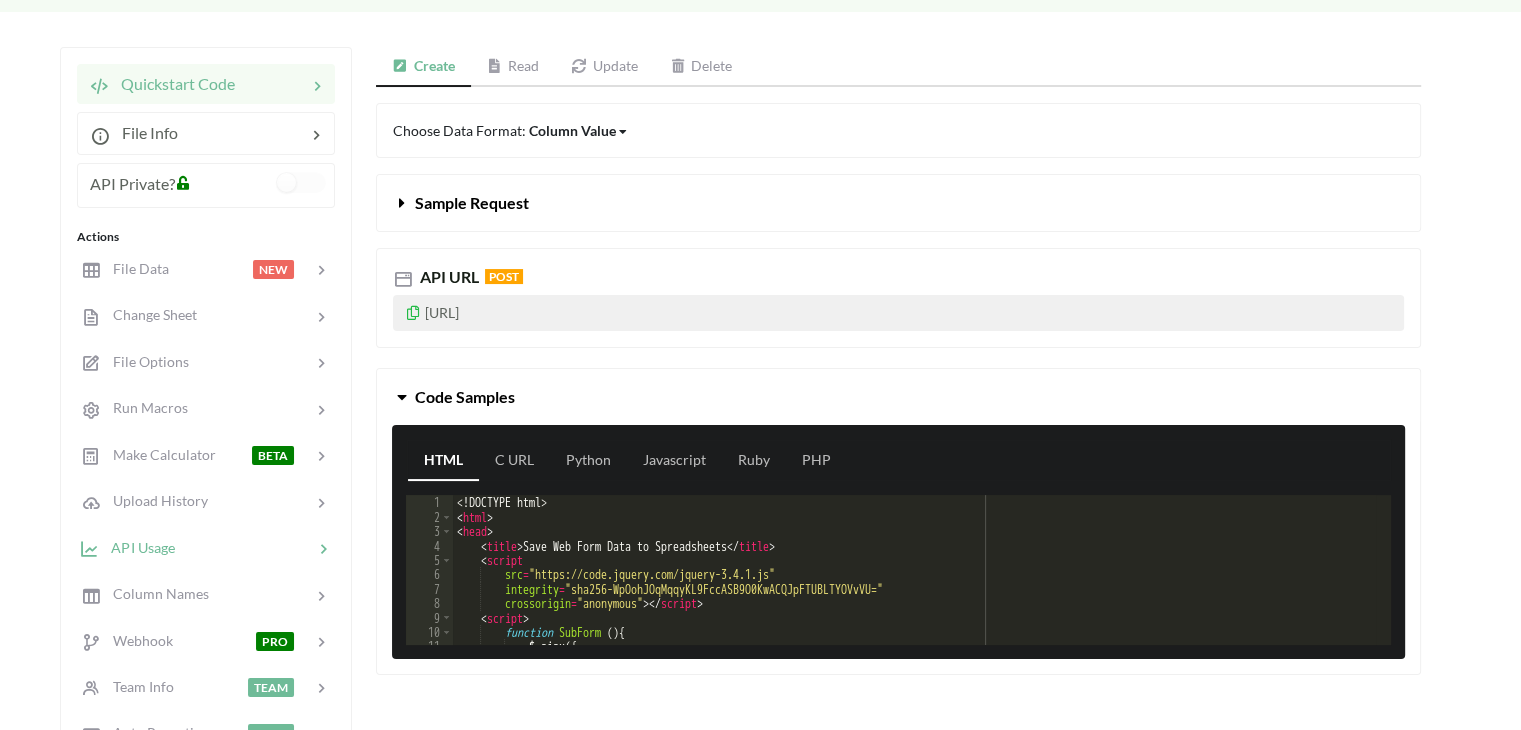 click at bounding box center (211, 269) 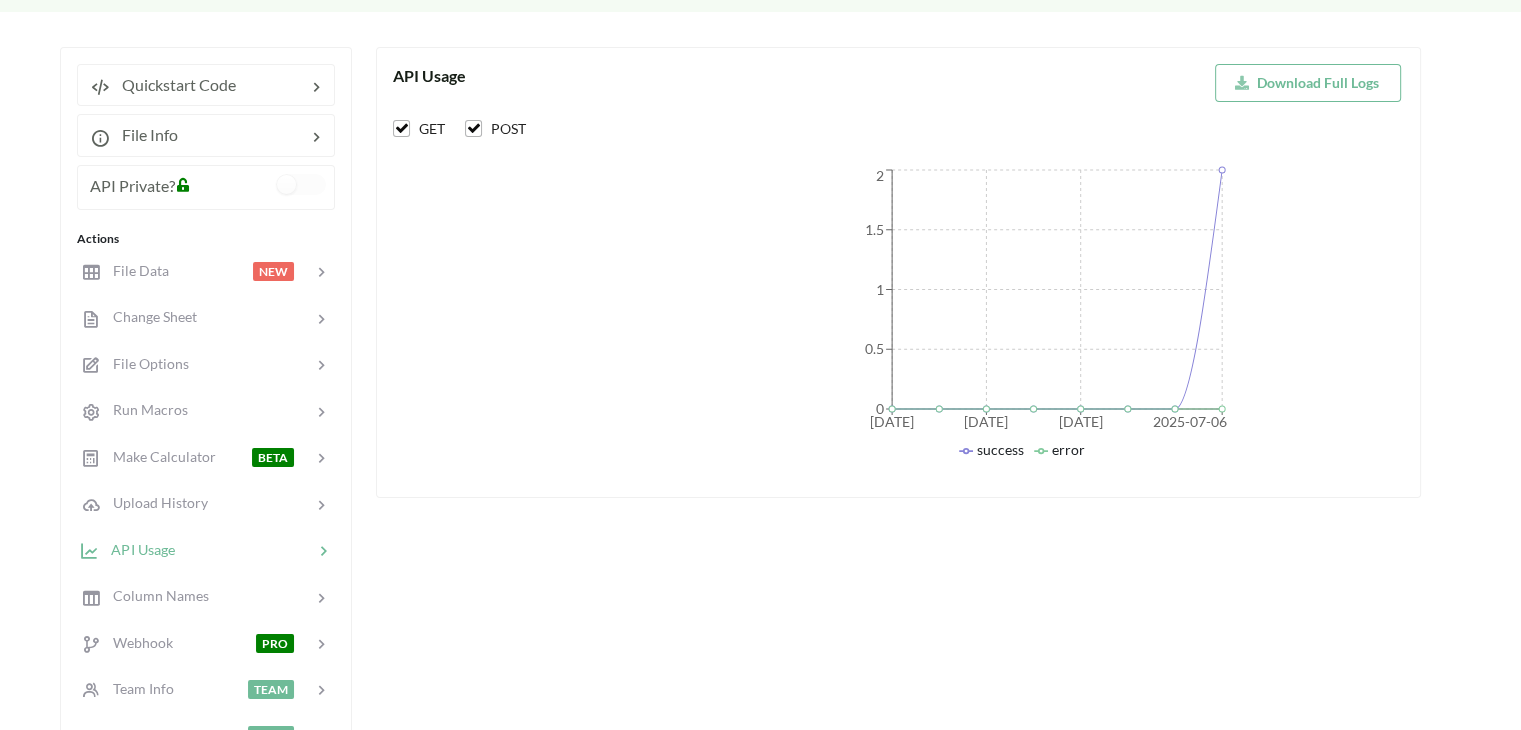 click on "API Usage" at bounding box center (137, 548) 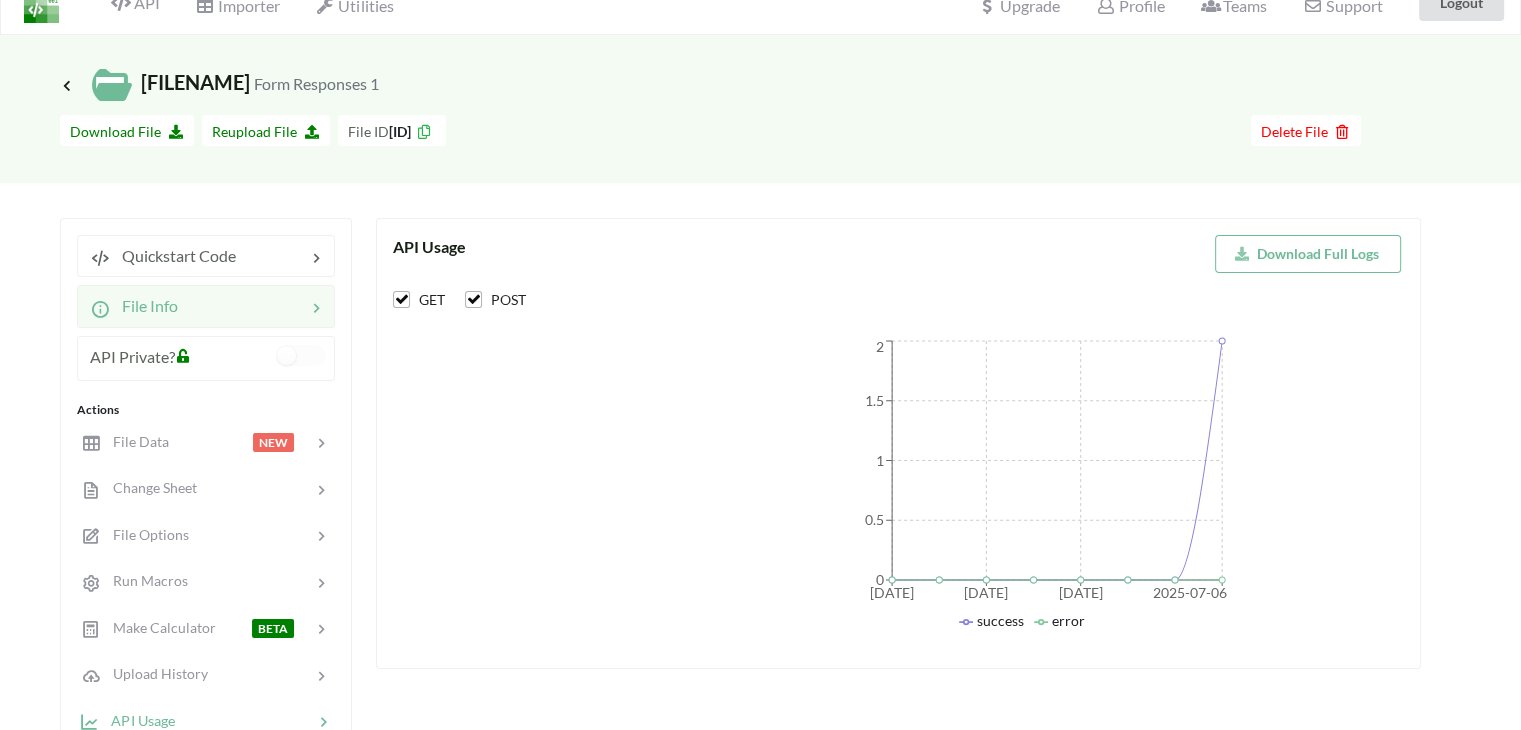 scroll, scrollTop: 0, scrollLeft: 0, axis: both 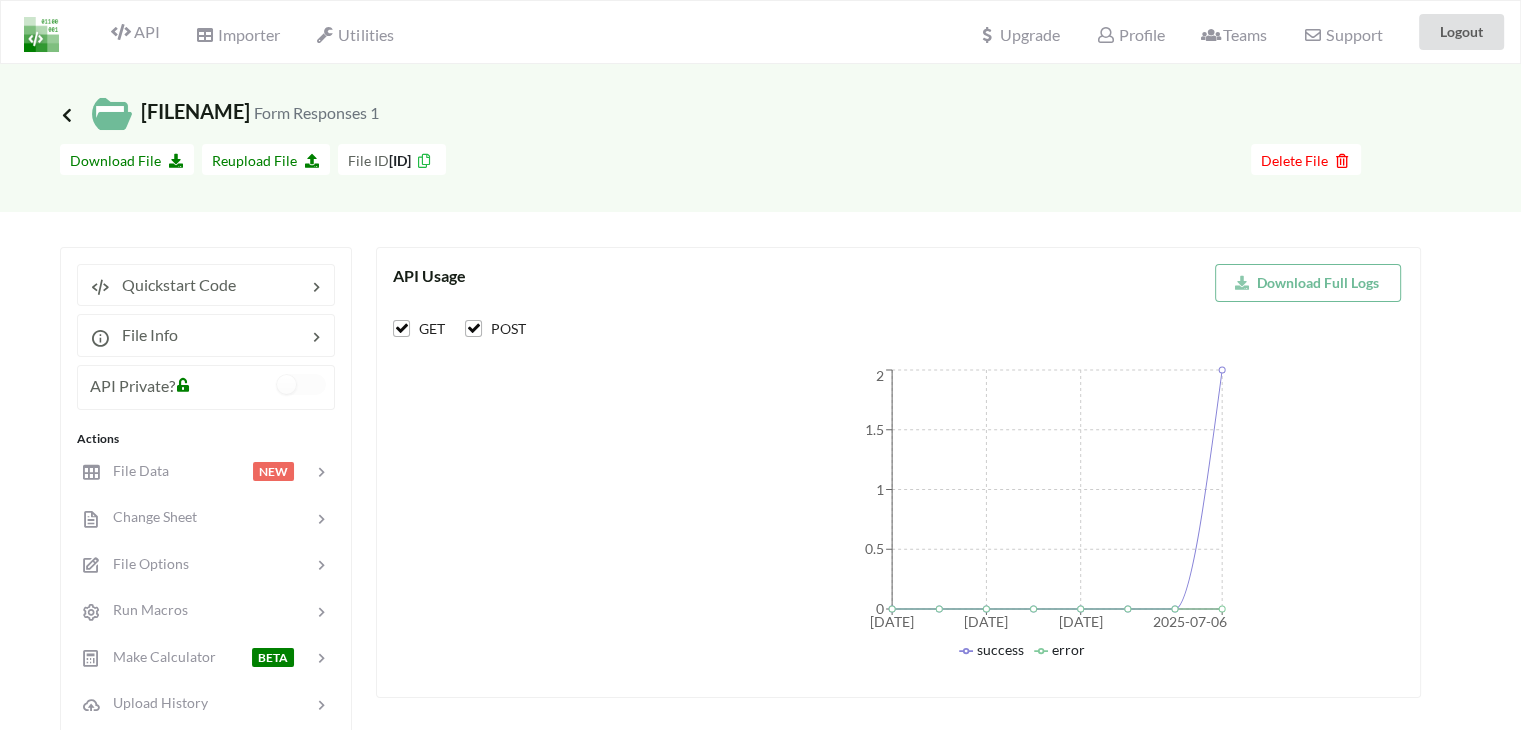 click at bounding box center [67, 114] 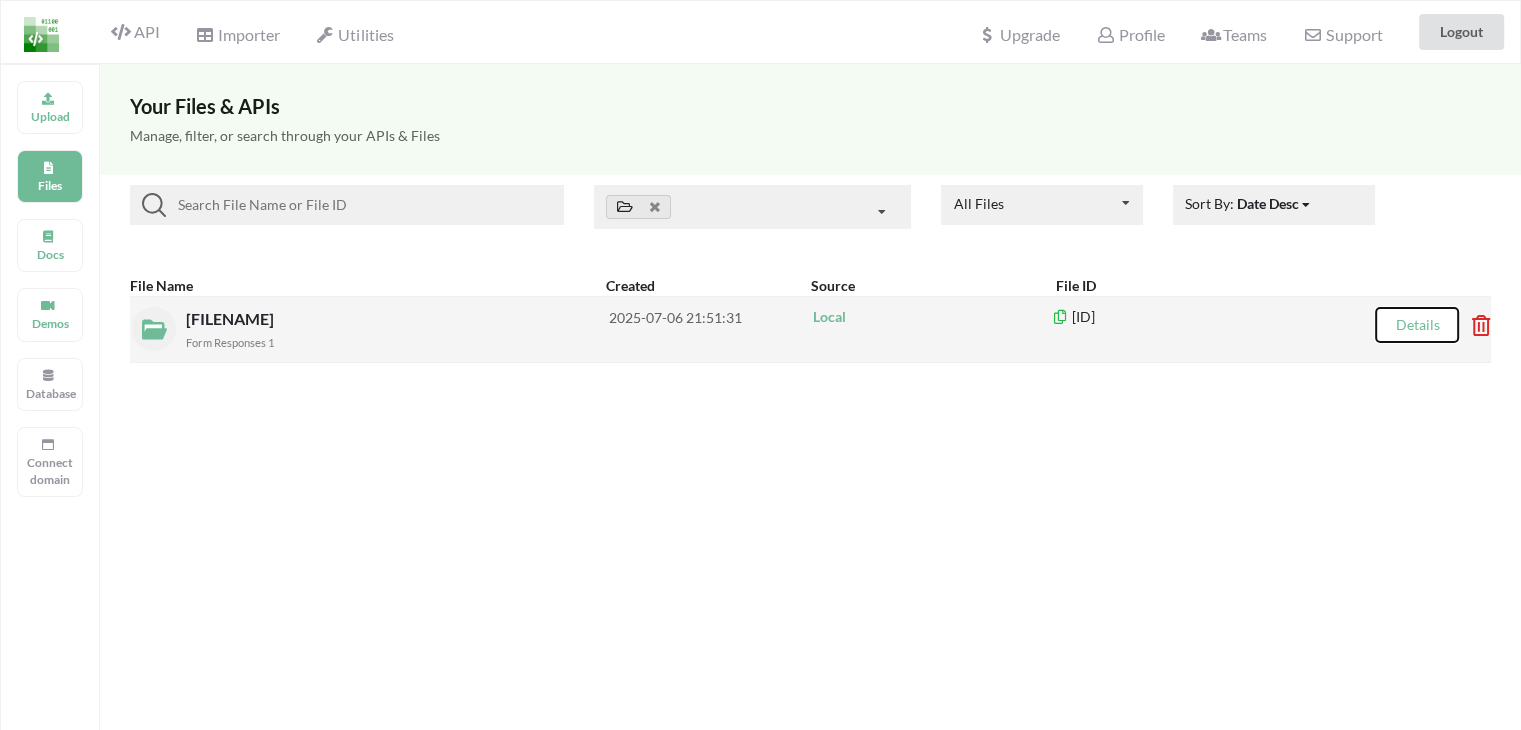 click on "Details" at bounding box center (1417, 325) 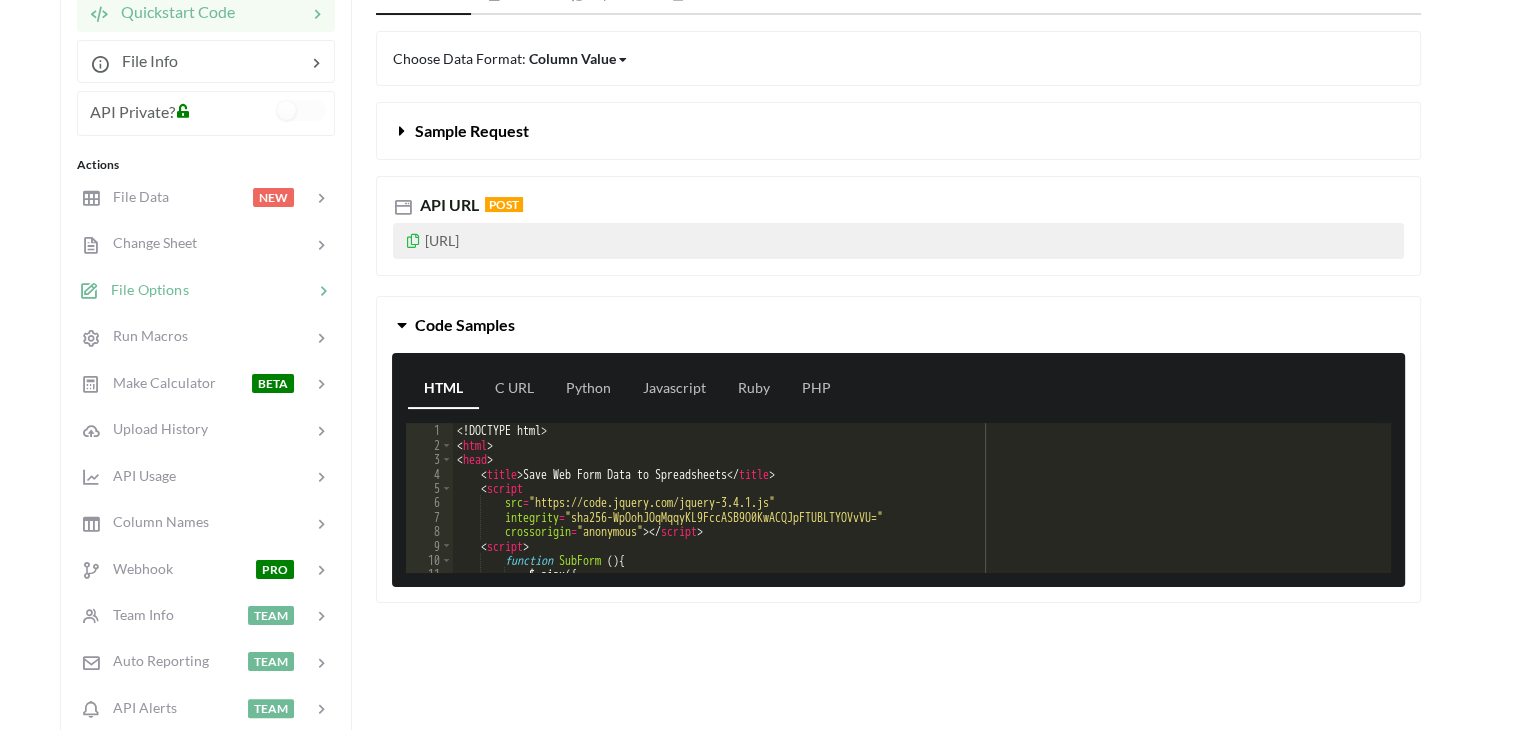 scroll, scrollTop: 300, scrollLeft: 0, axis: vertical 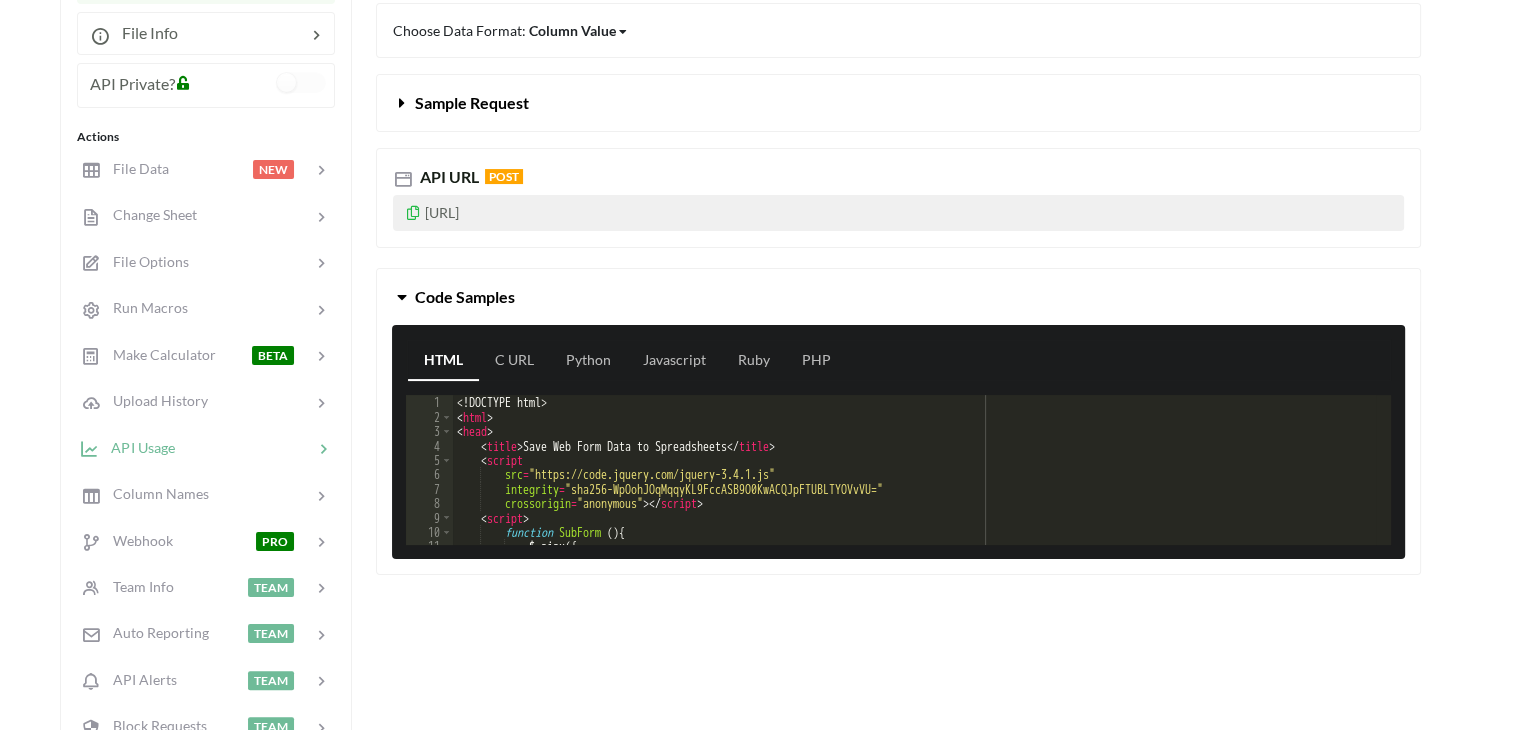 click at bounding box center (211, 169) 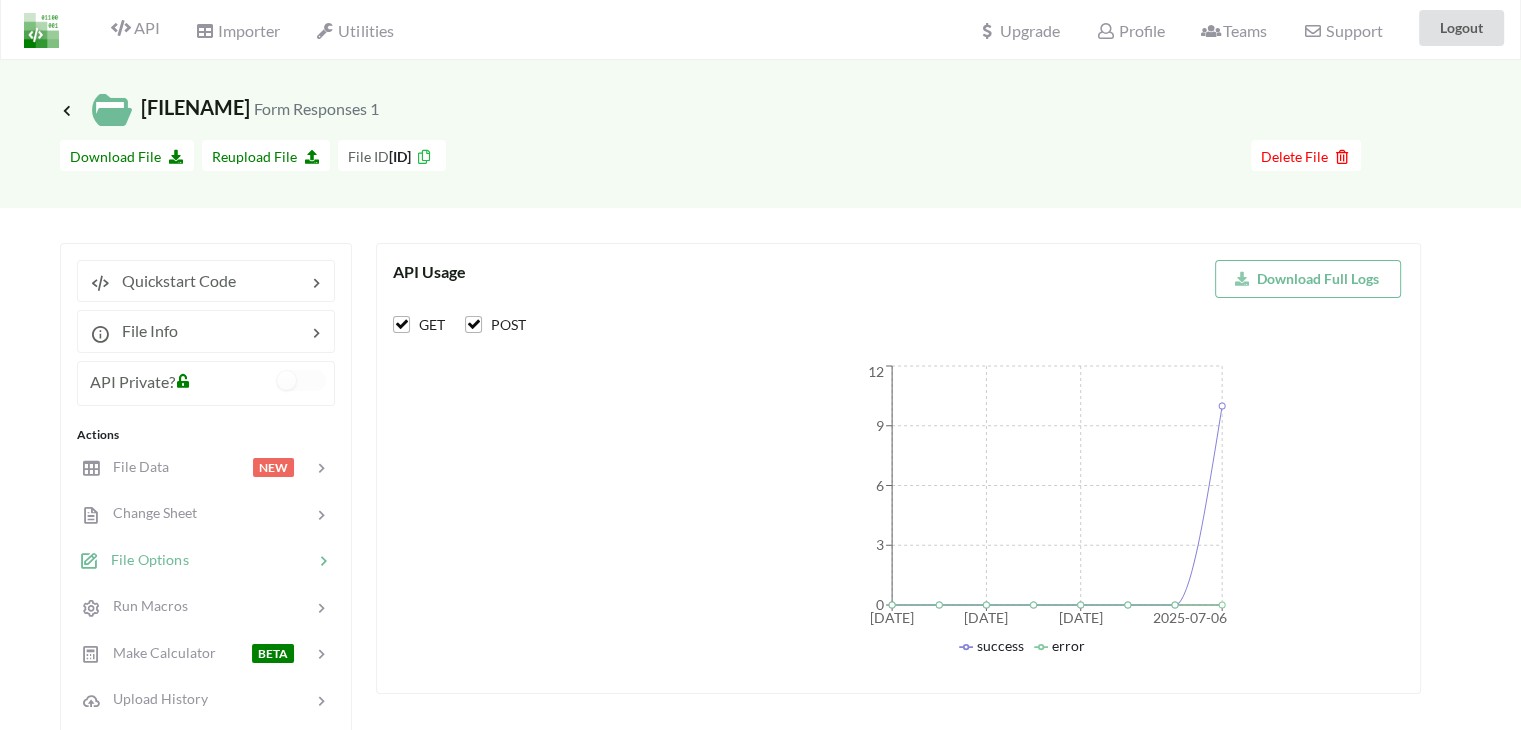 scroll, scrollTop: 0, scrollLeft: 0, axis: both 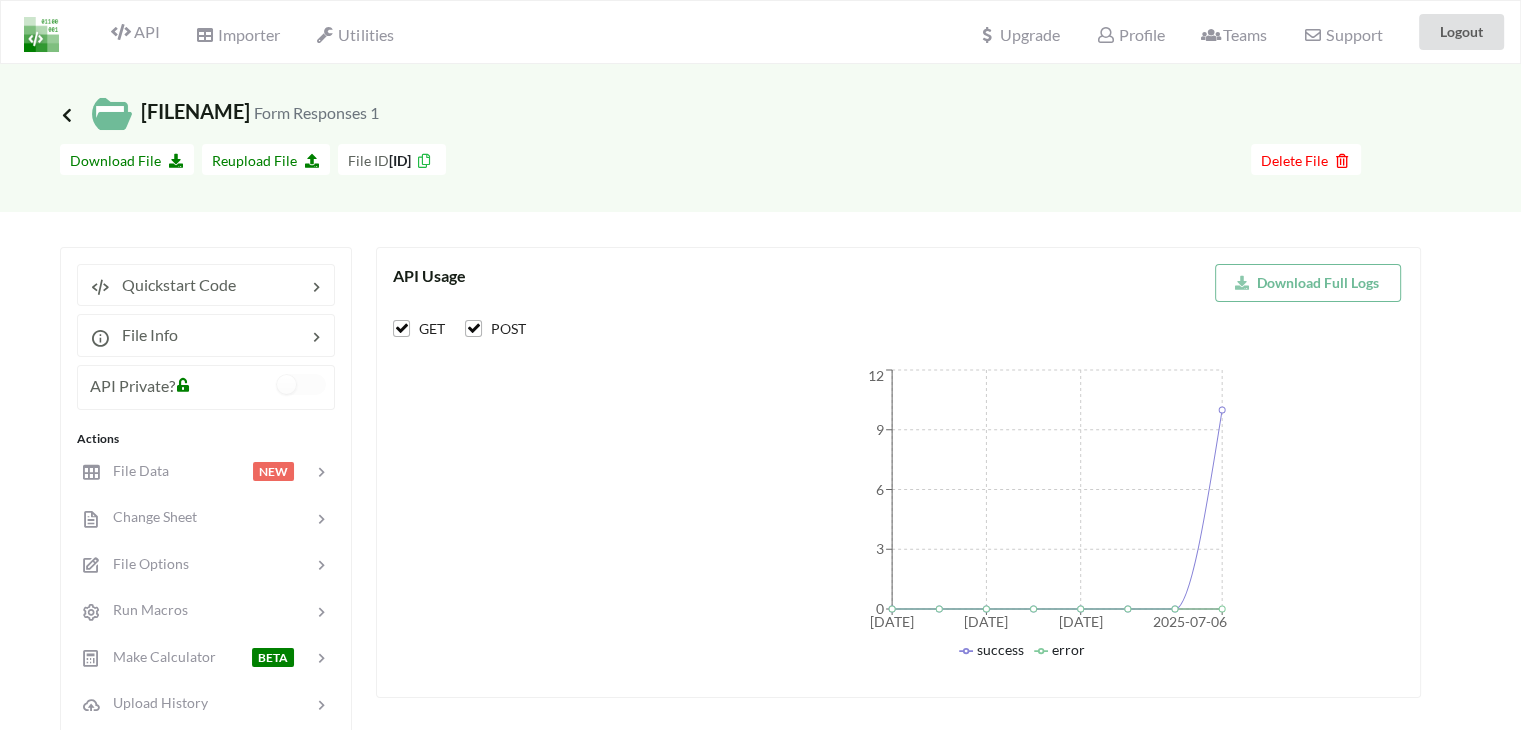 click at bounding box center [67, 114] 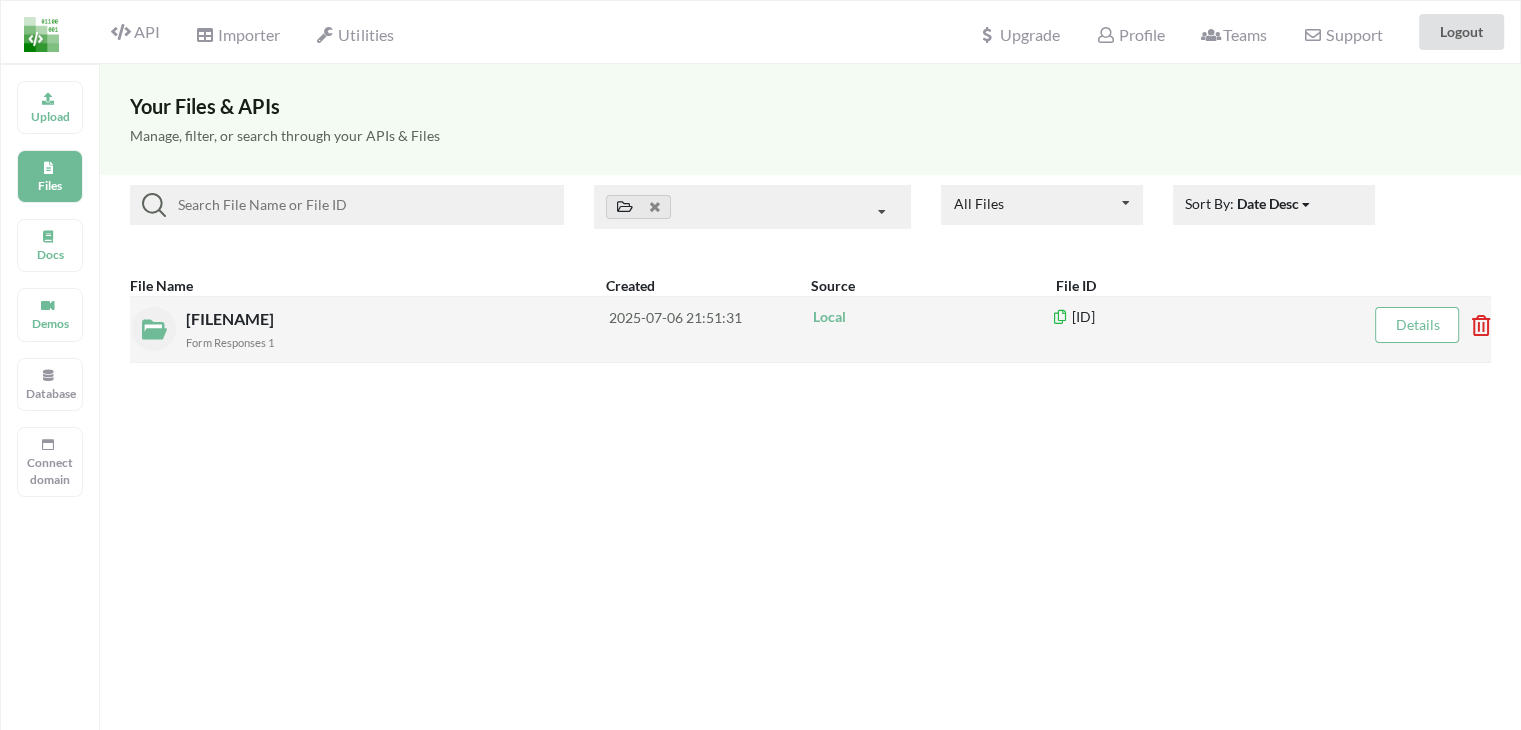 click on "Details" at bounding box center [1417, 324] 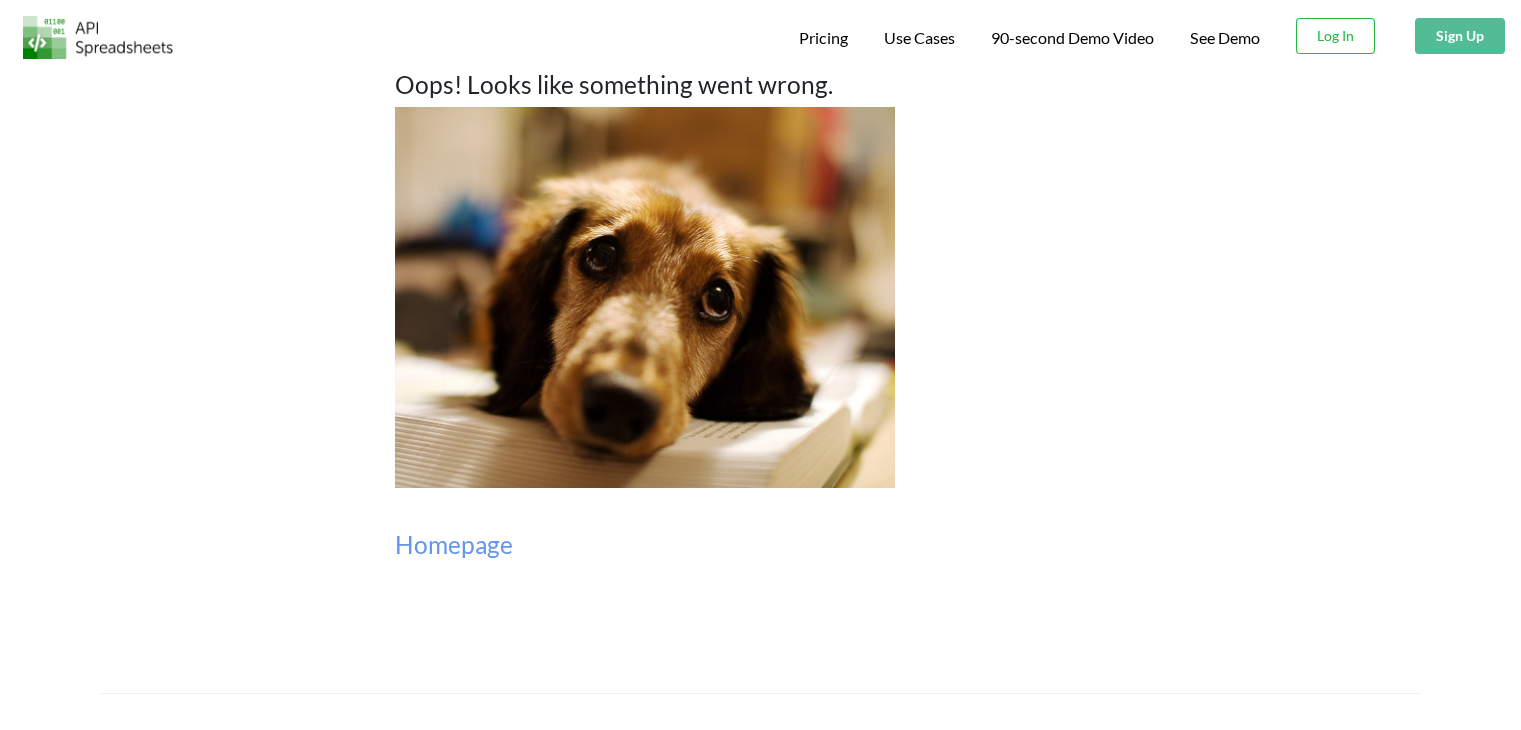 scroll, scrollTop: 0, scrollLeft: 0, axis: both 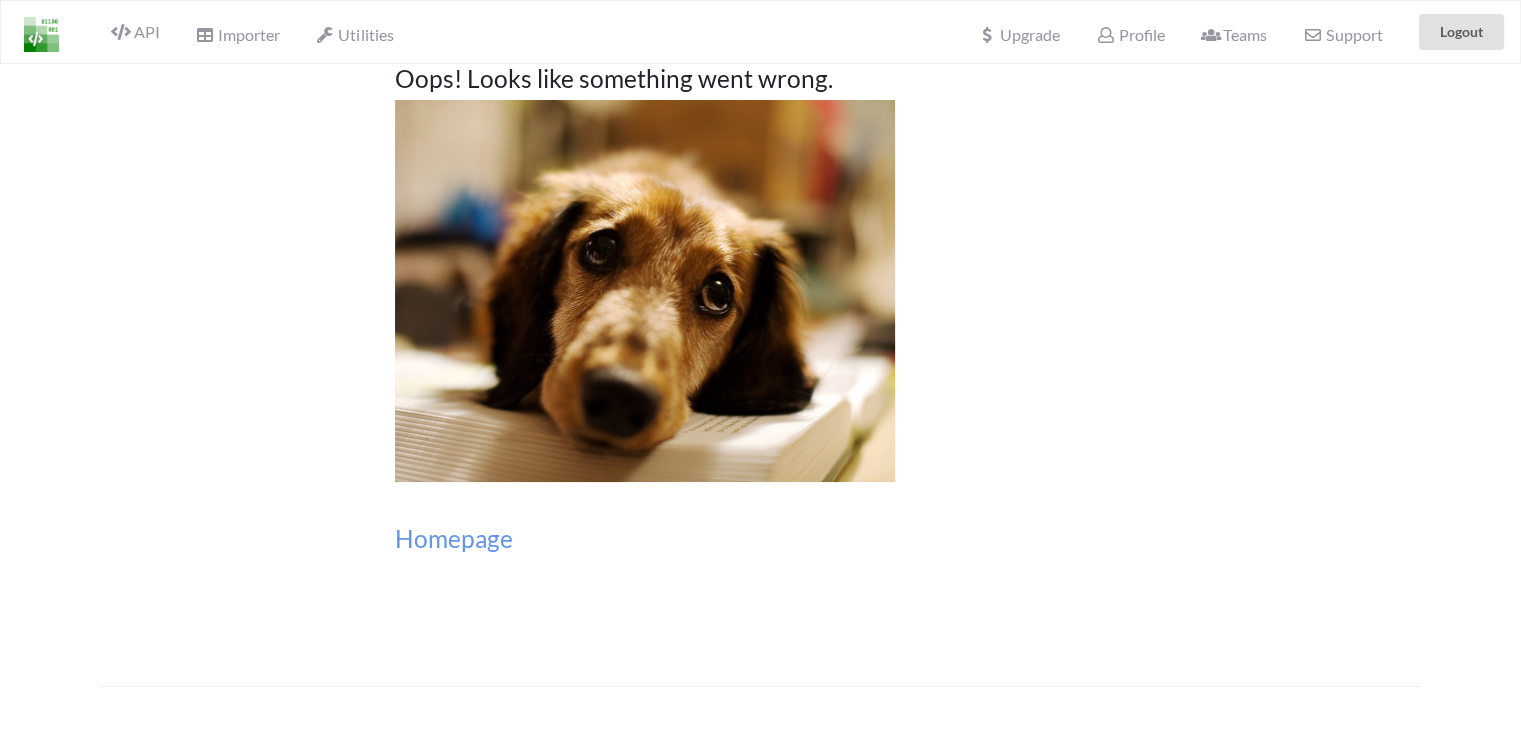 click on "Oops! Looks like something went wrong. Homepage" at bounding box center [760, 375] 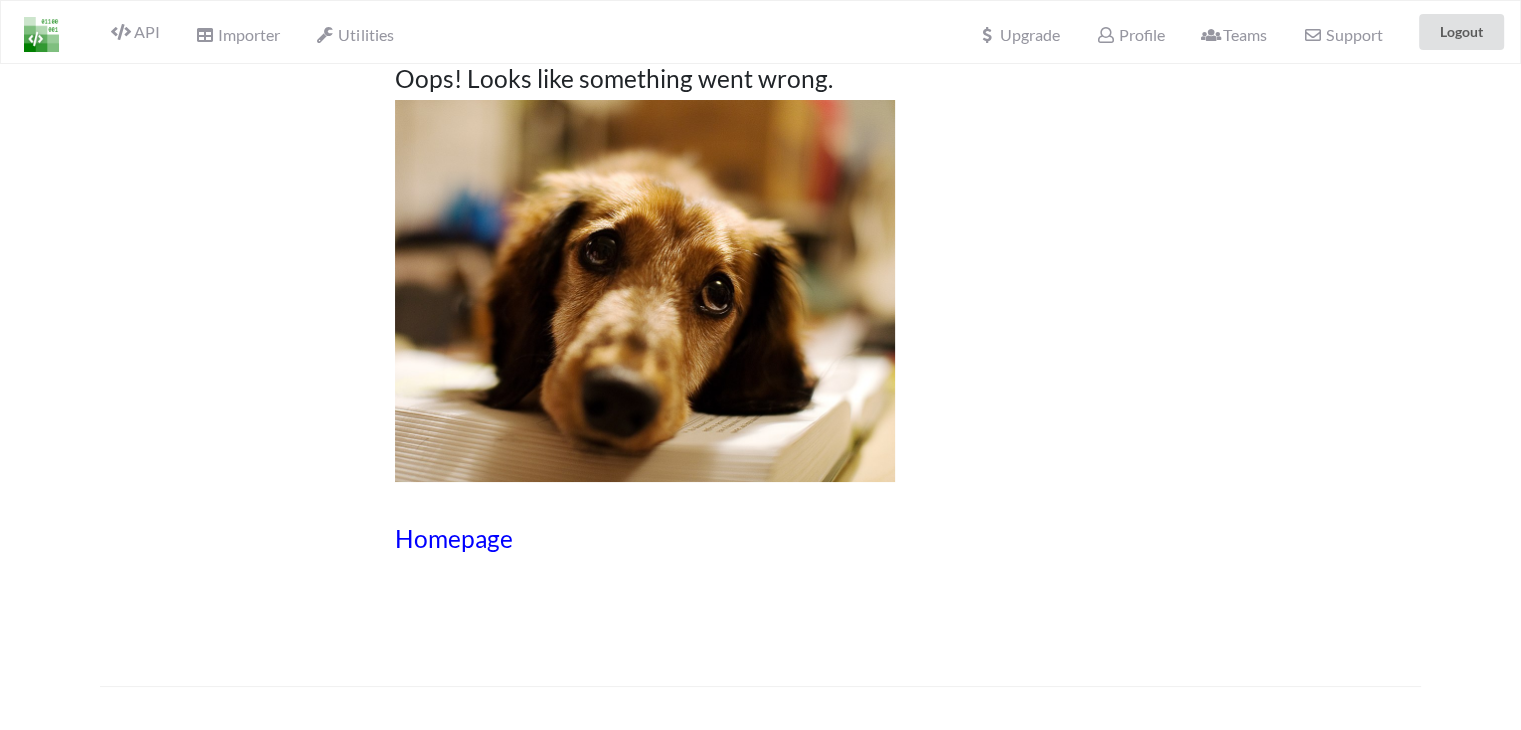 click on "Homepage" at bounding box center [760, 538] 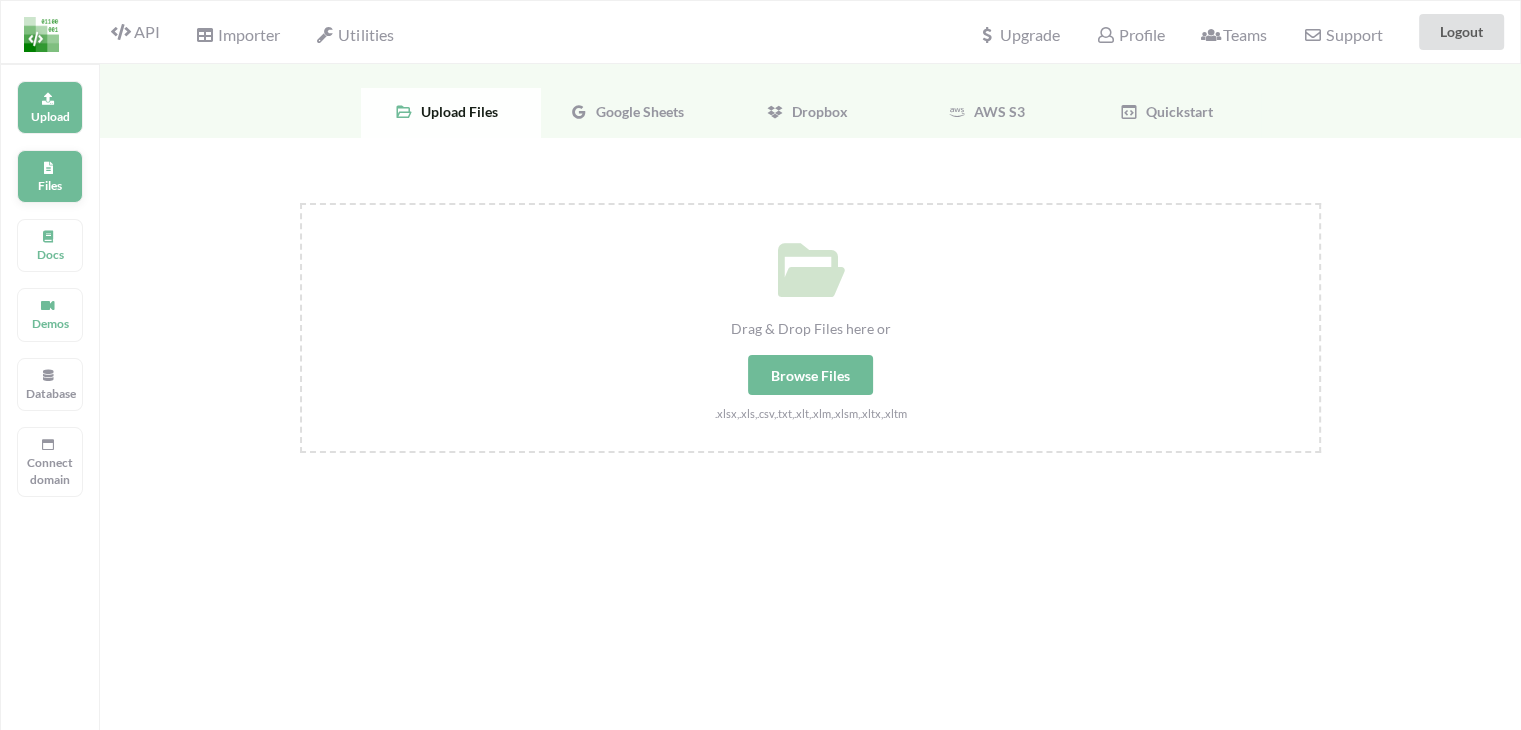 click on "Files" at bounding box center [50, 107] 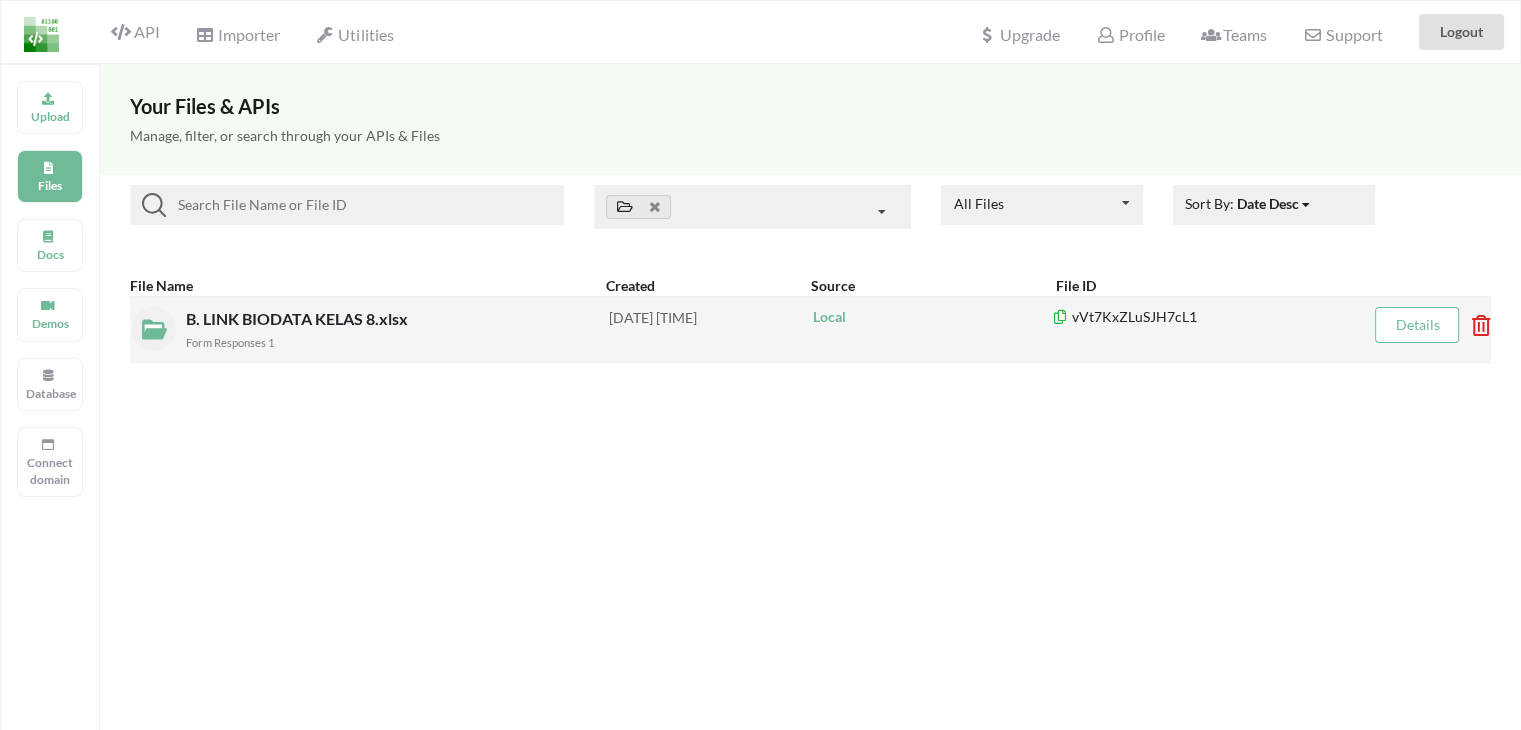 click on "Details" at bounding box center (1417, 324) 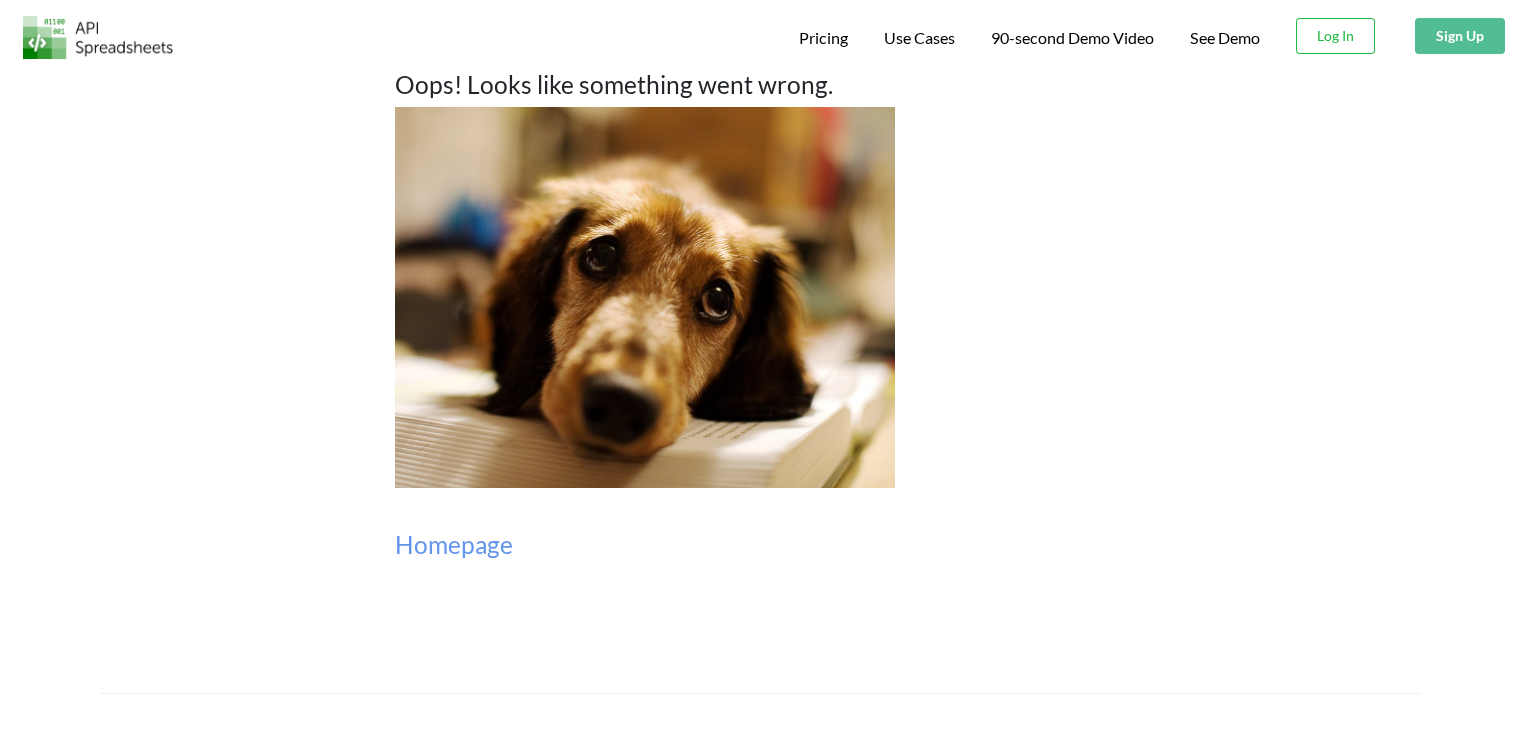 scroll, scrollTop: 0, scrollLeft: 0, axis: both 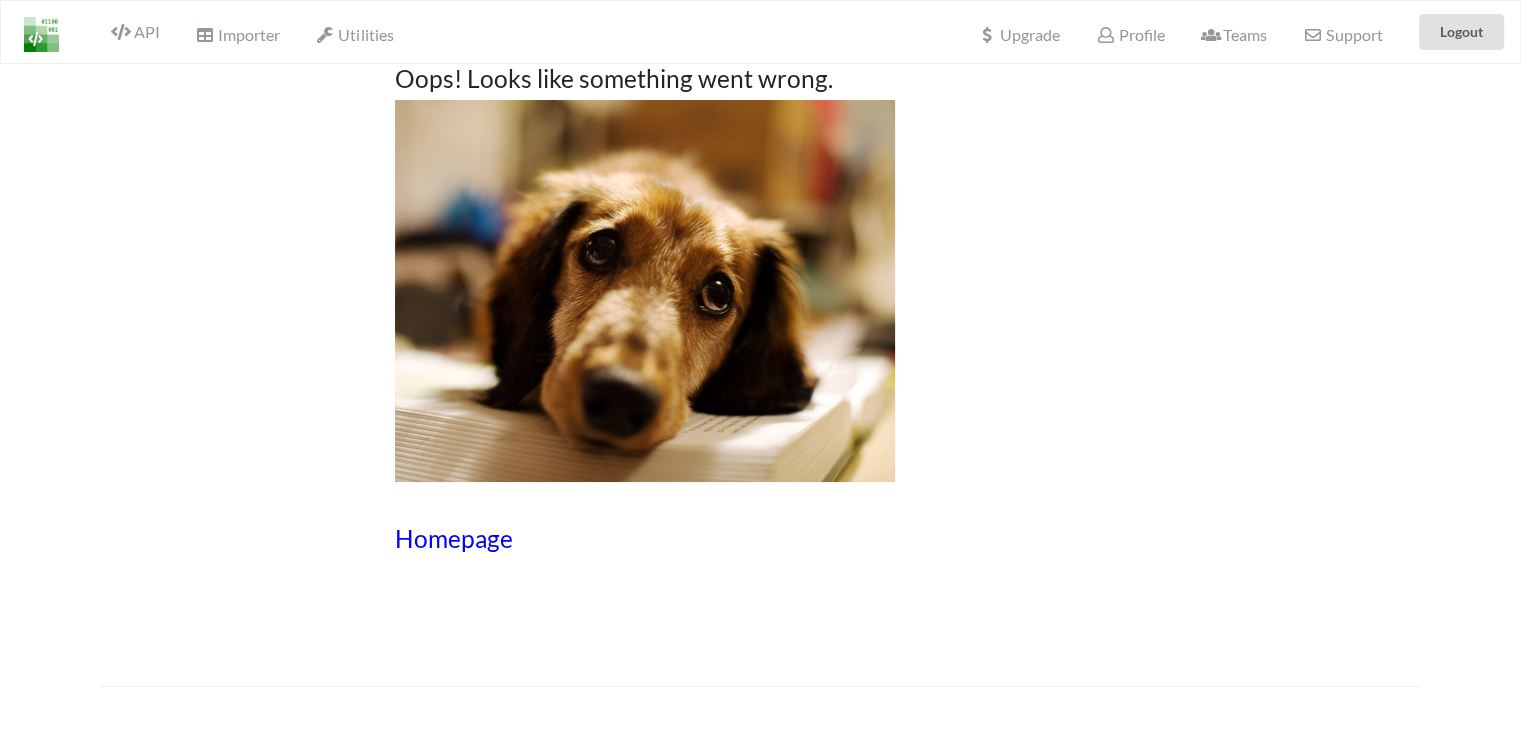 click on "Homepage" at bounding box center [760, 538] 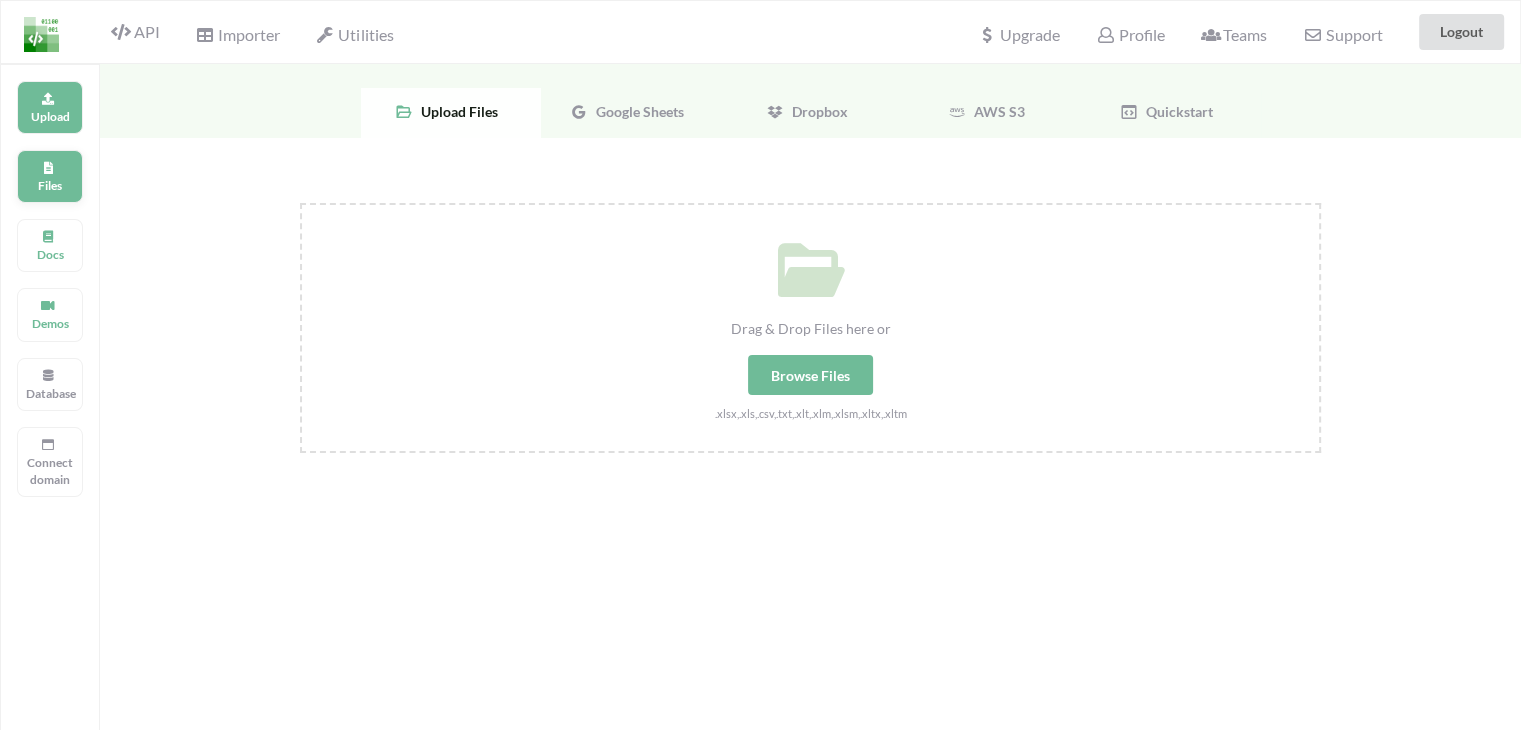 click on "Files" at bounding box center [50, 116] 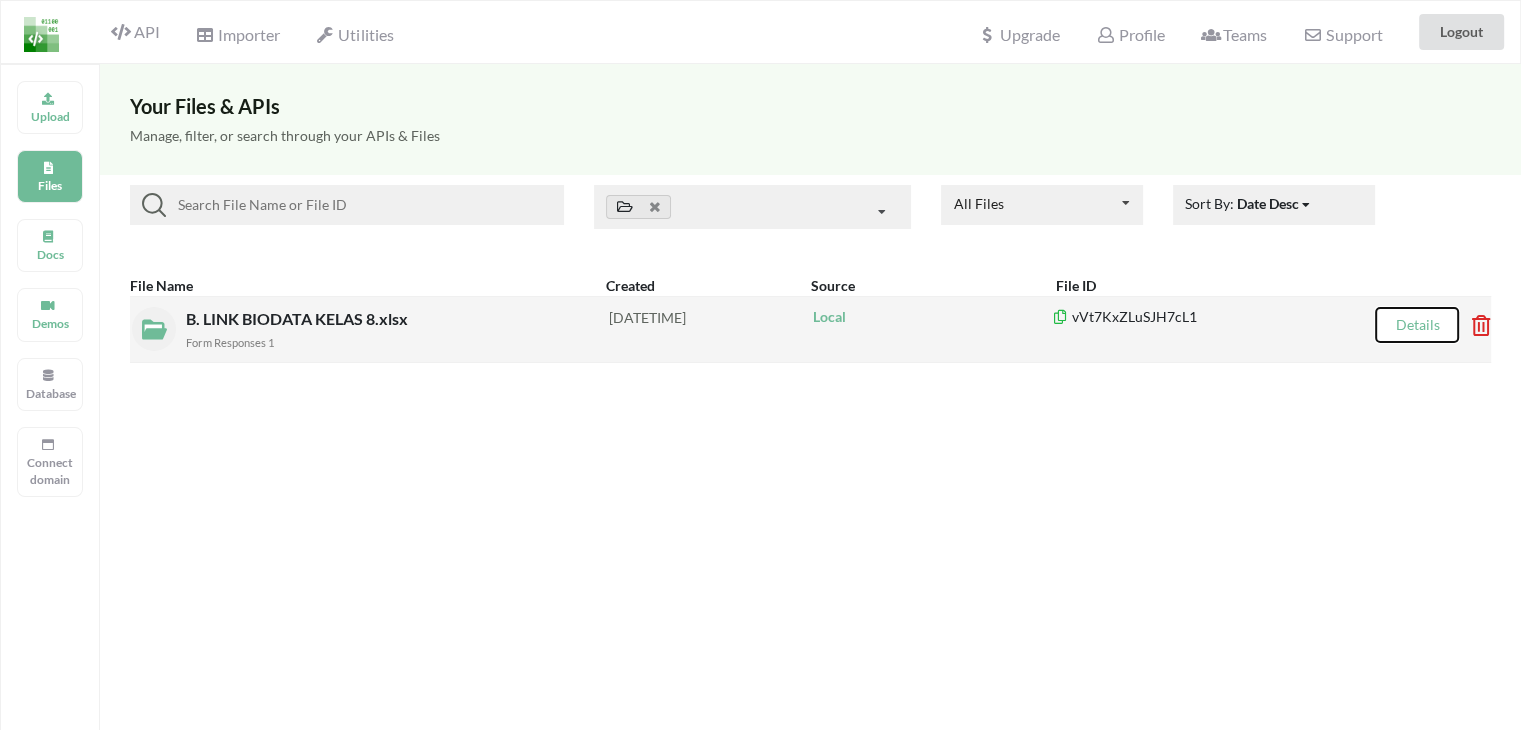 click on "Details" at bounding box center [1417, 325] 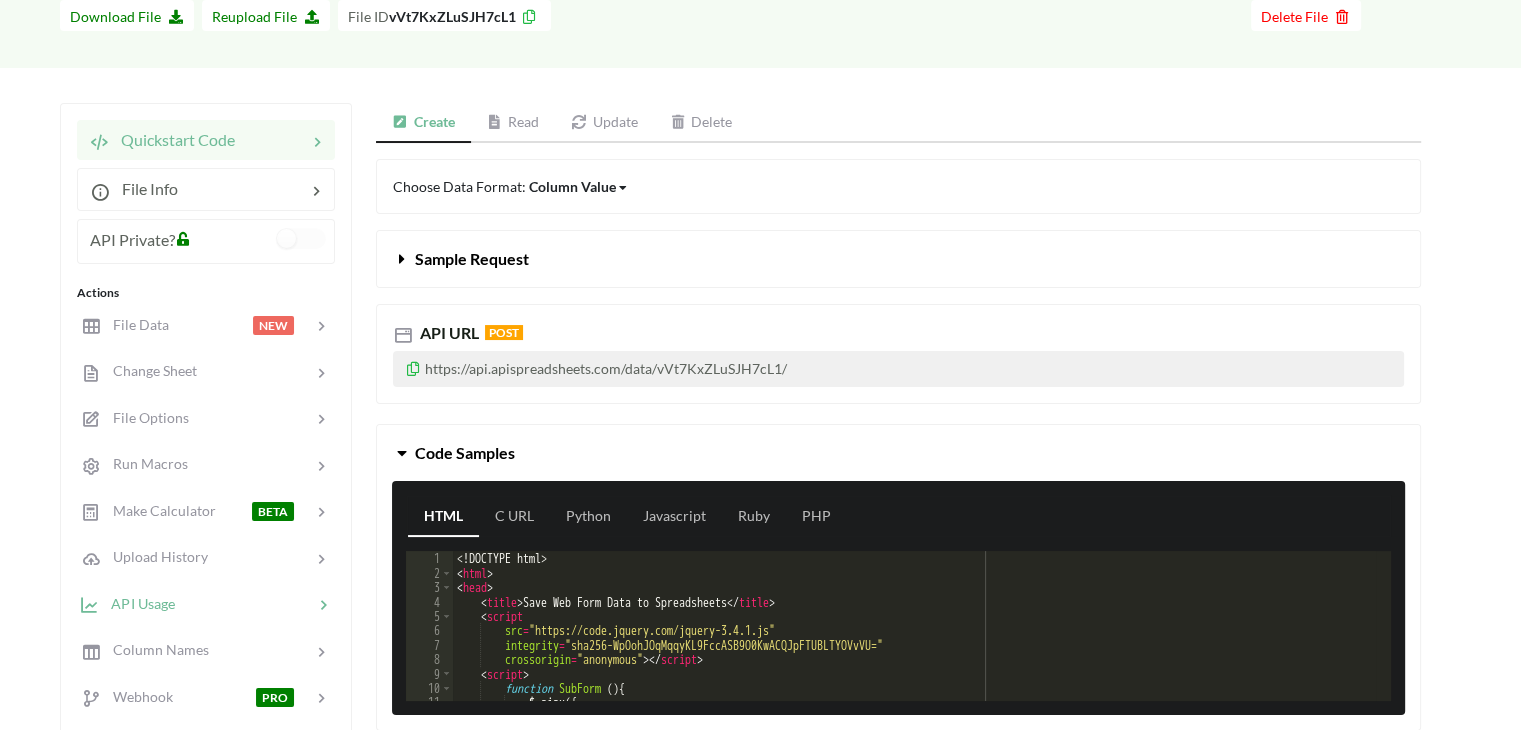 scroll, scrollTop: 200, scrollLeft: 0, axis: vertical 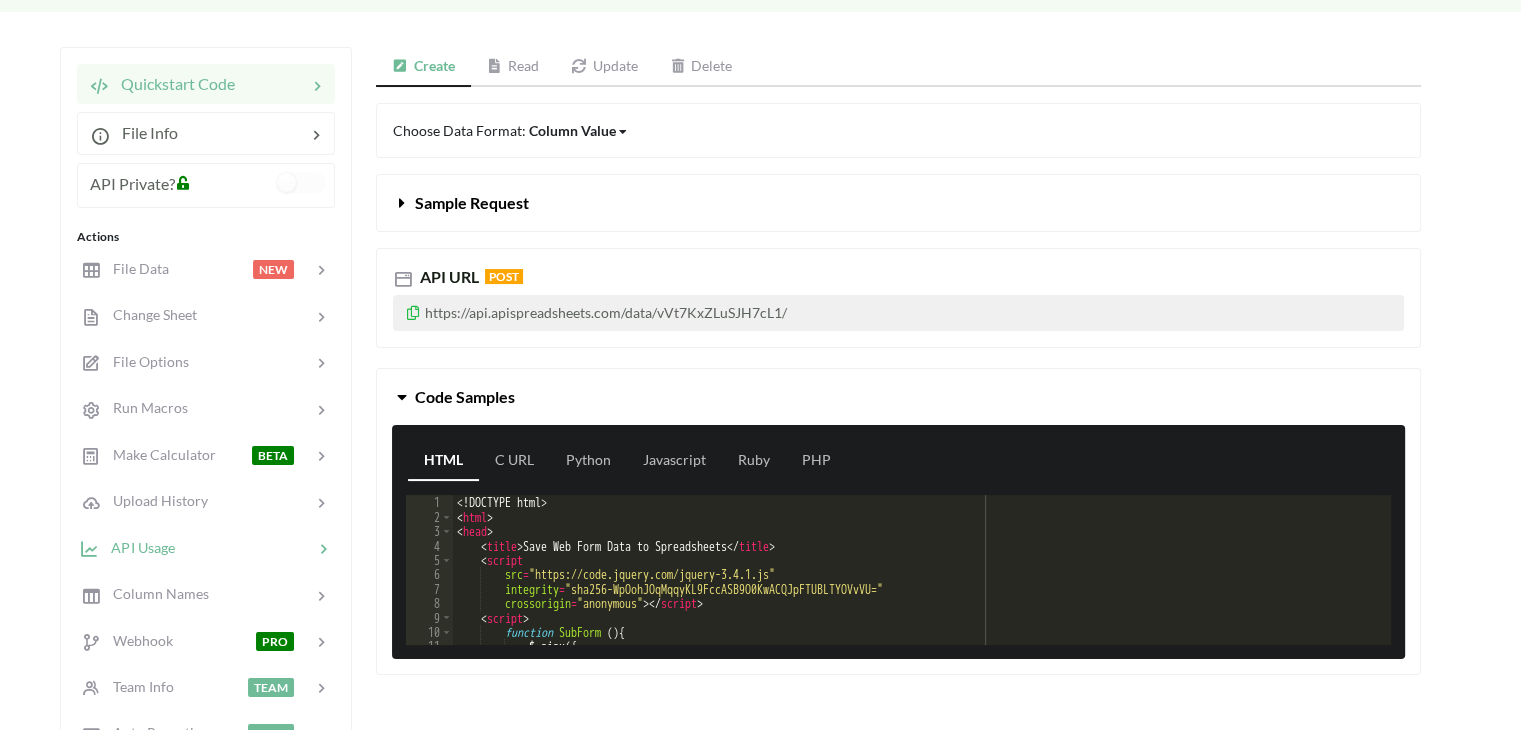 click at bounding box center [211, 269] 